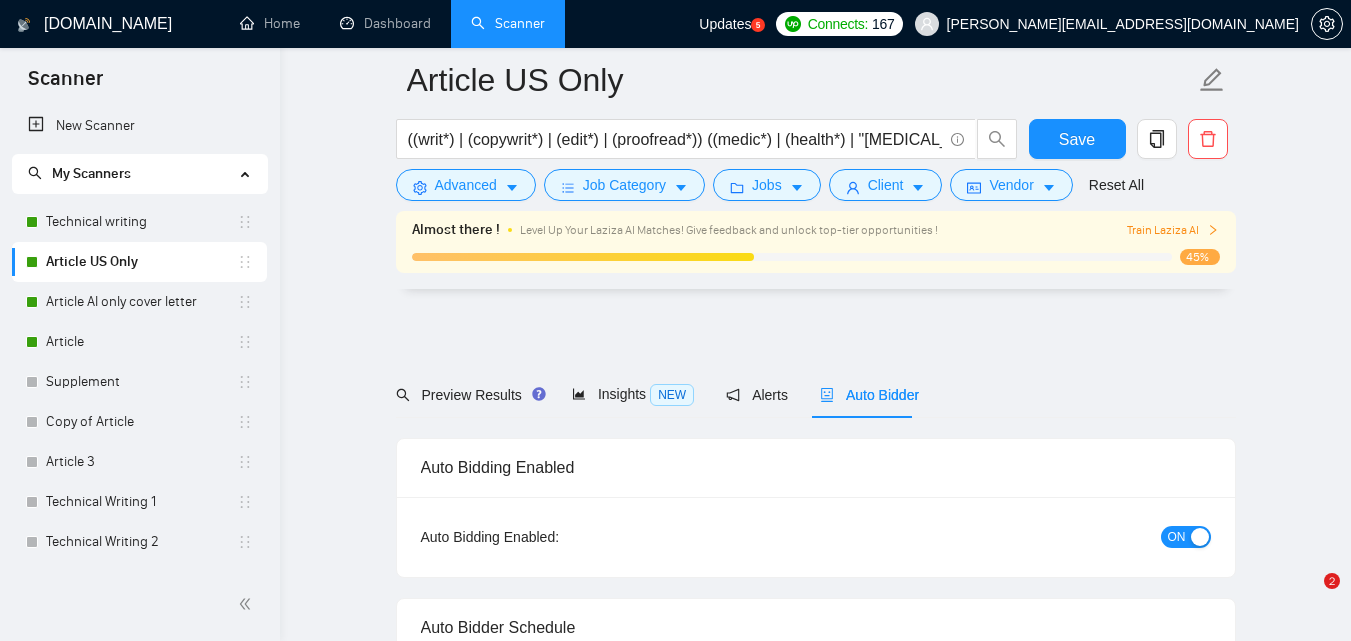 scroll, scrollTop: 1808, scrollLeft: 0, axis: vertical 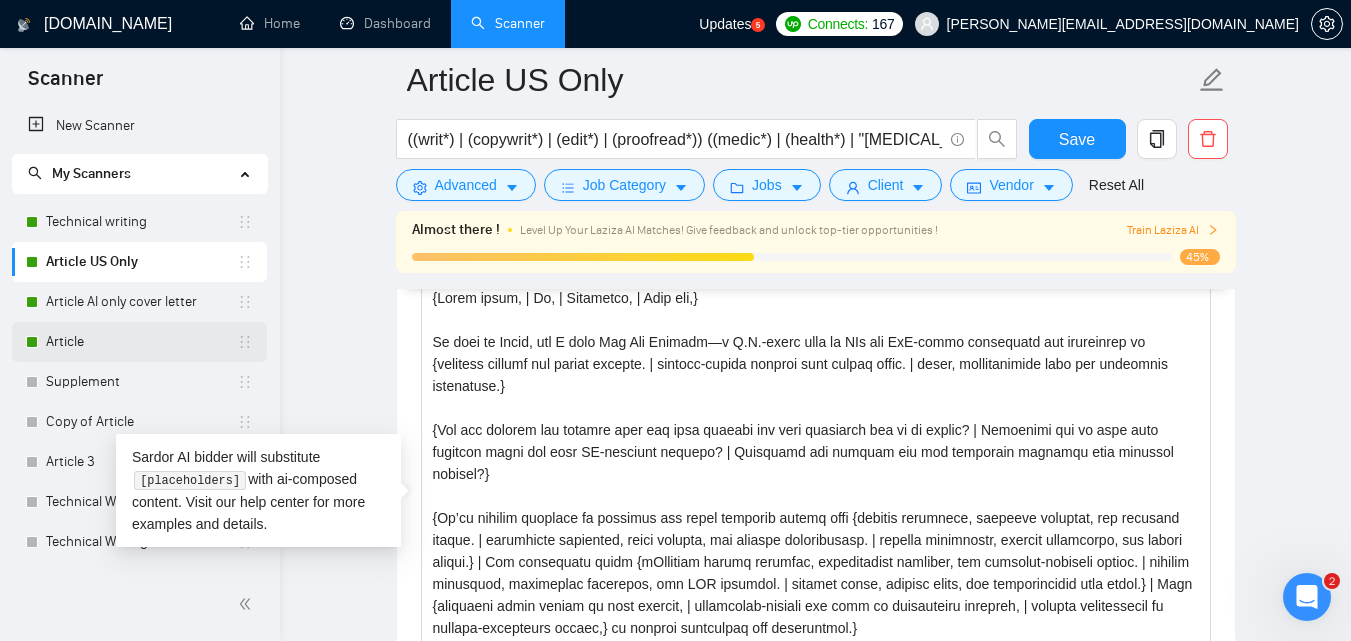 click on "Article" at bounding box center [141, 342] 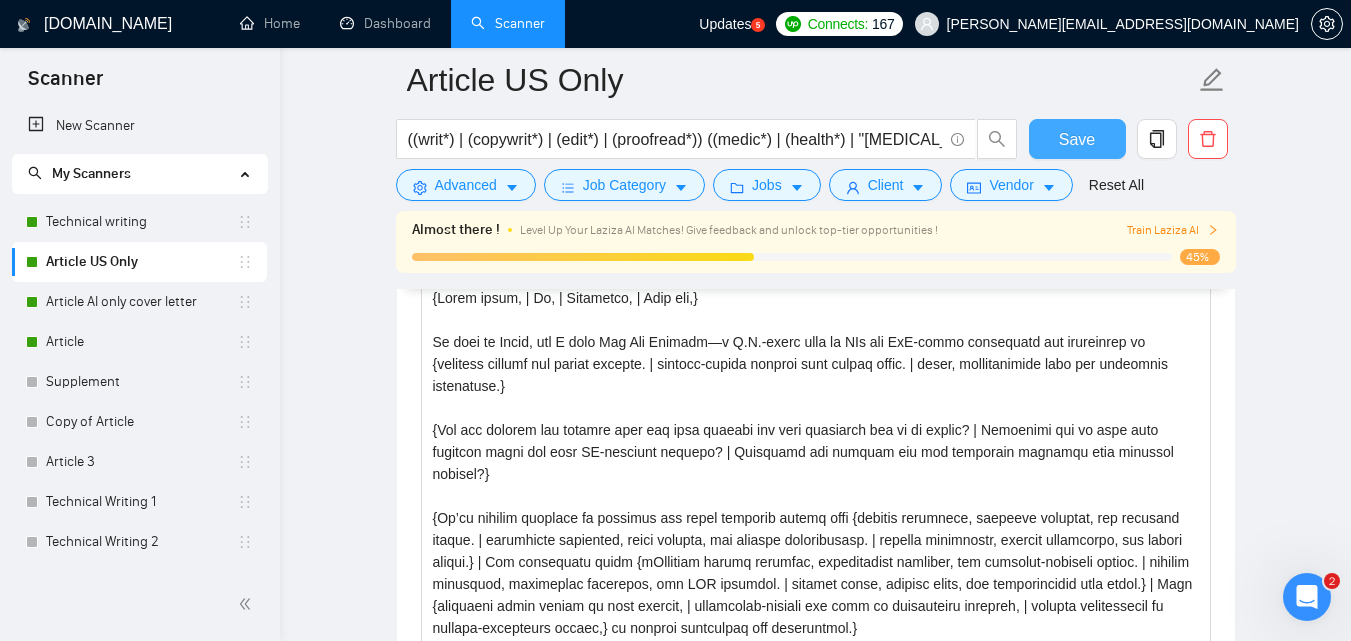 click on "Save" at bounding box center (1077, 139) 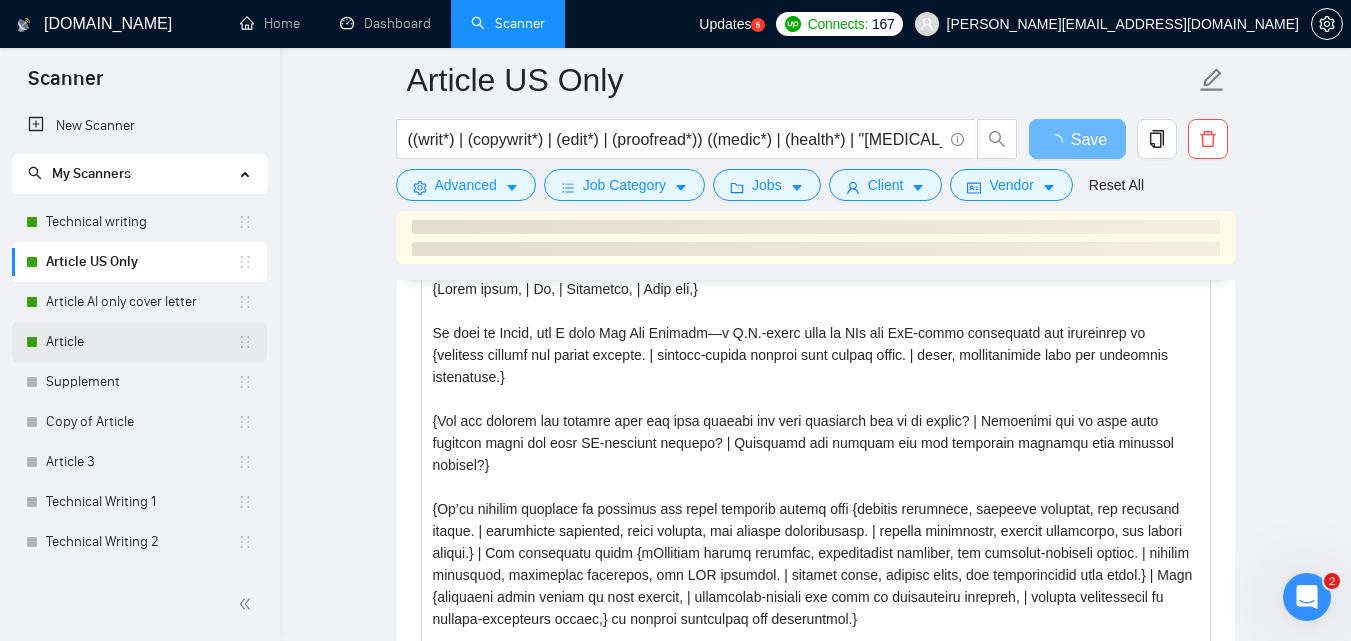 click on "Article" at bounding box center (141, 342) 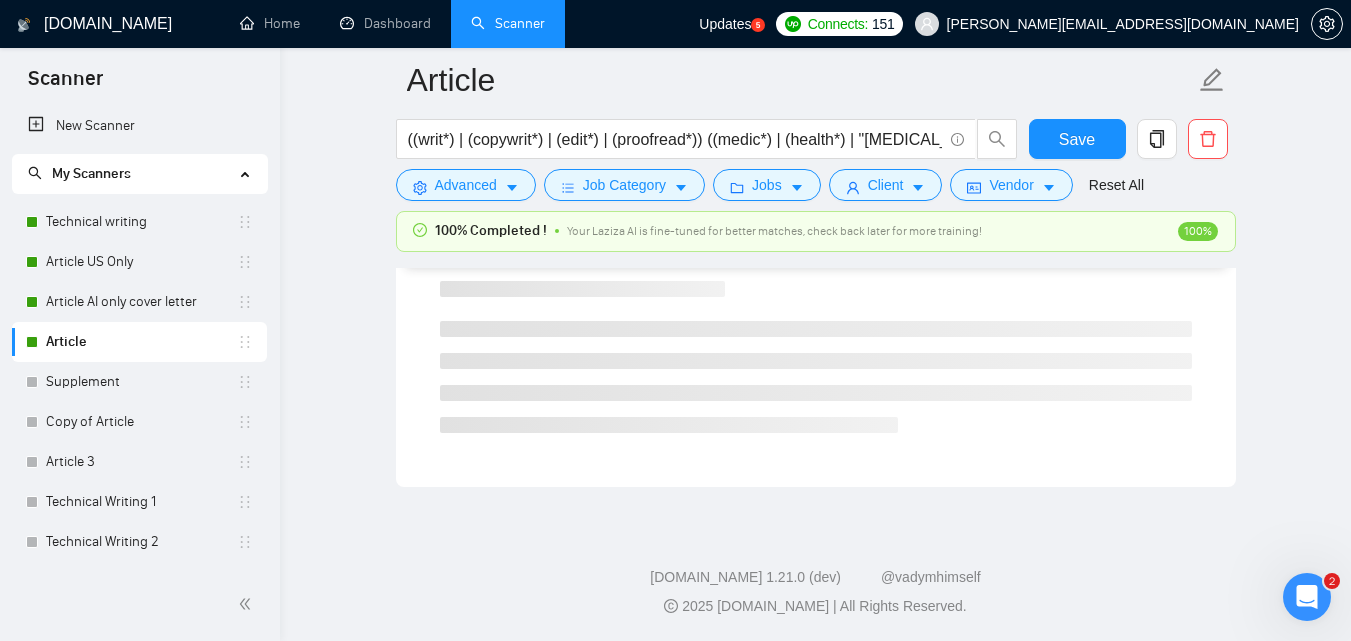 scroll, scrollTop: 150, scrollLeft: 0, axis: vertical 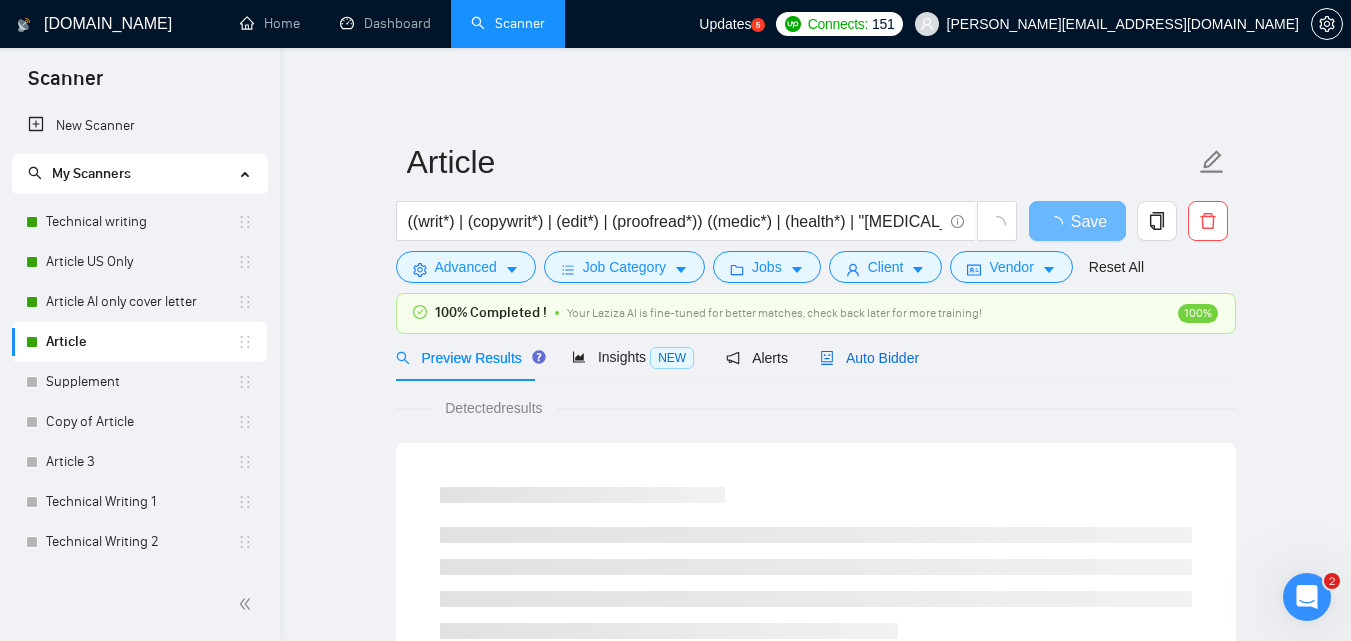 click on "Auto Bidder" at bounding box center (869, 358) 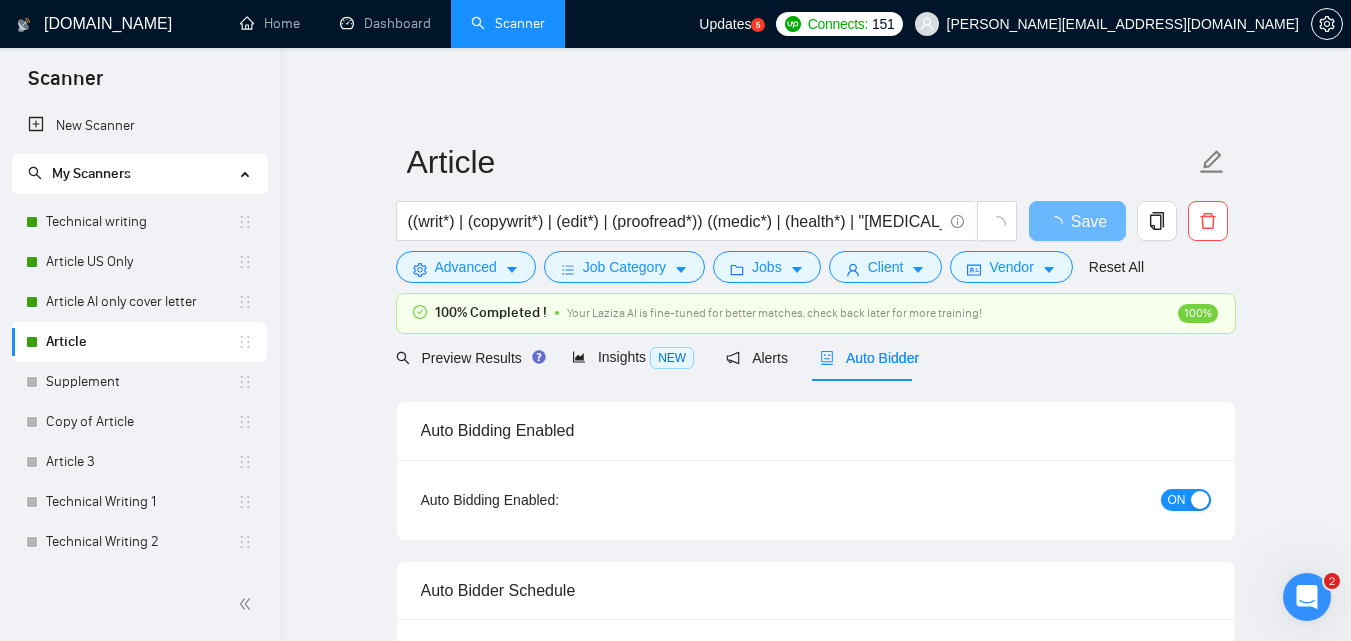 type 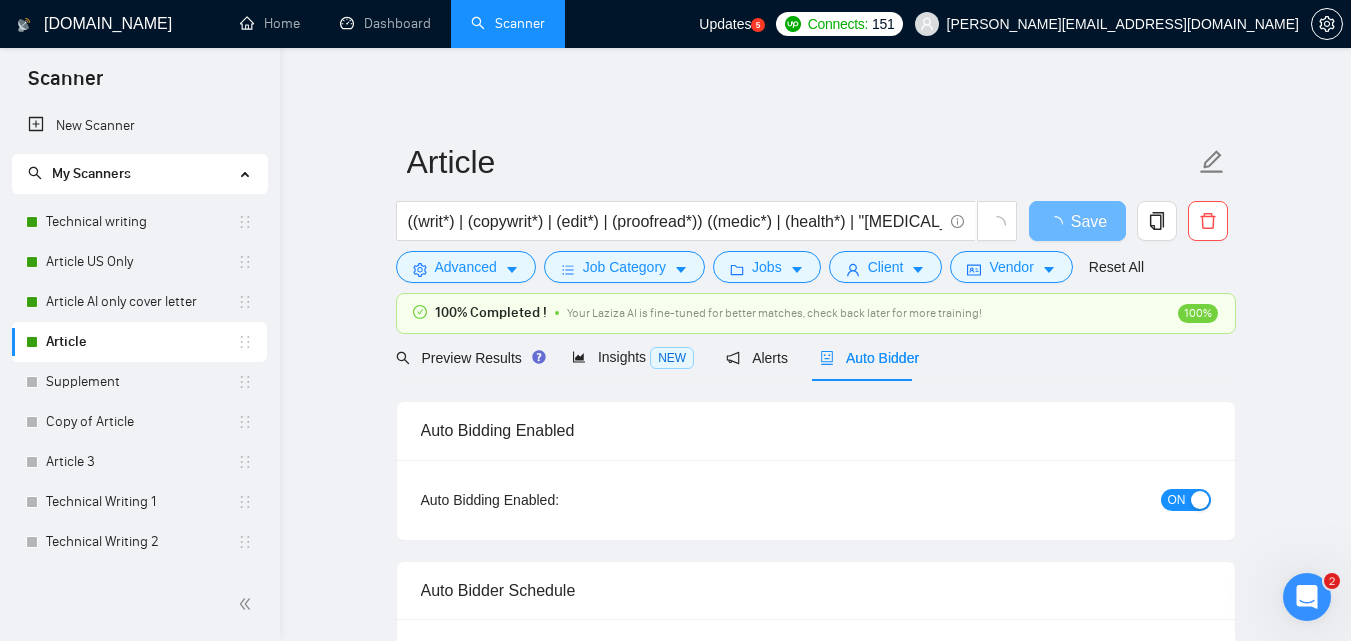 checkbox on "true" 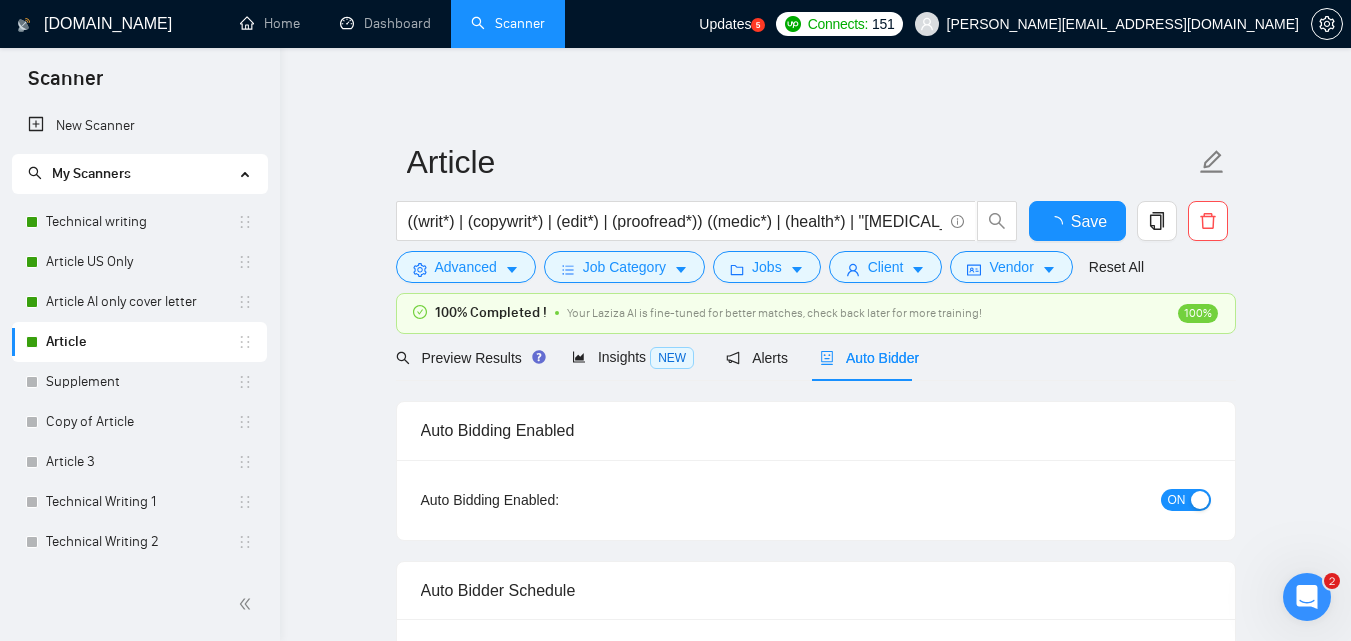 type 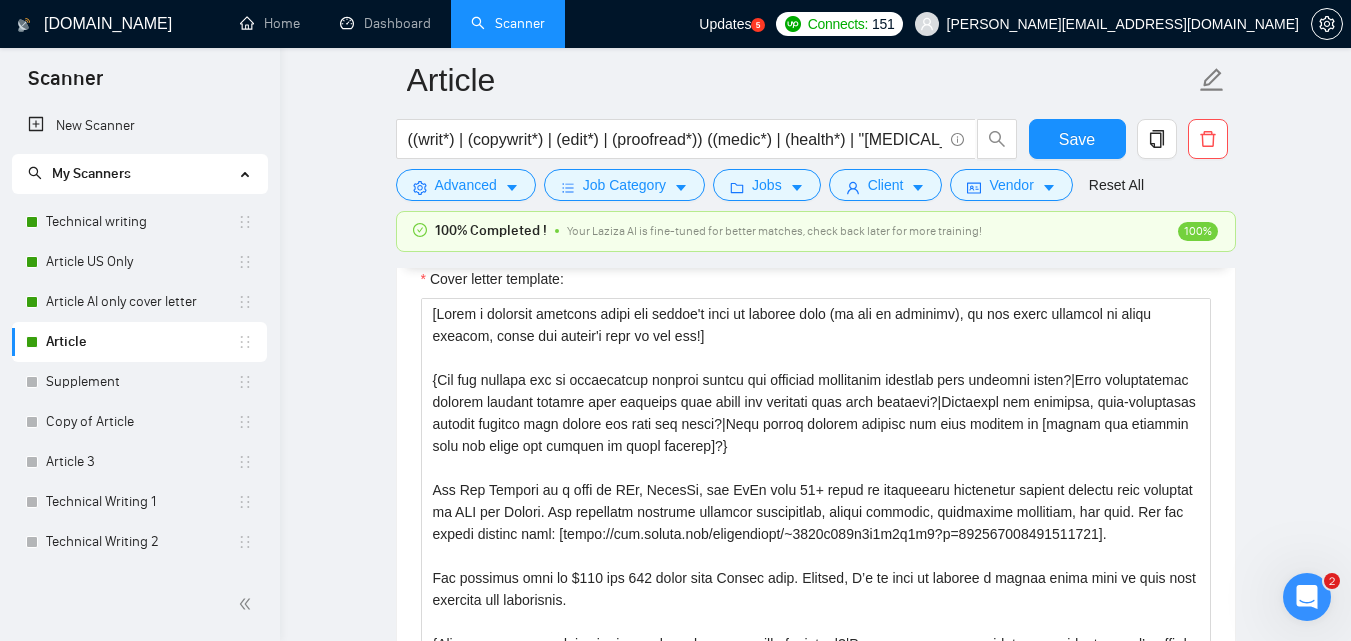 scroll, scrollTop: 1781, scrollLeft: 0, axis: vertical 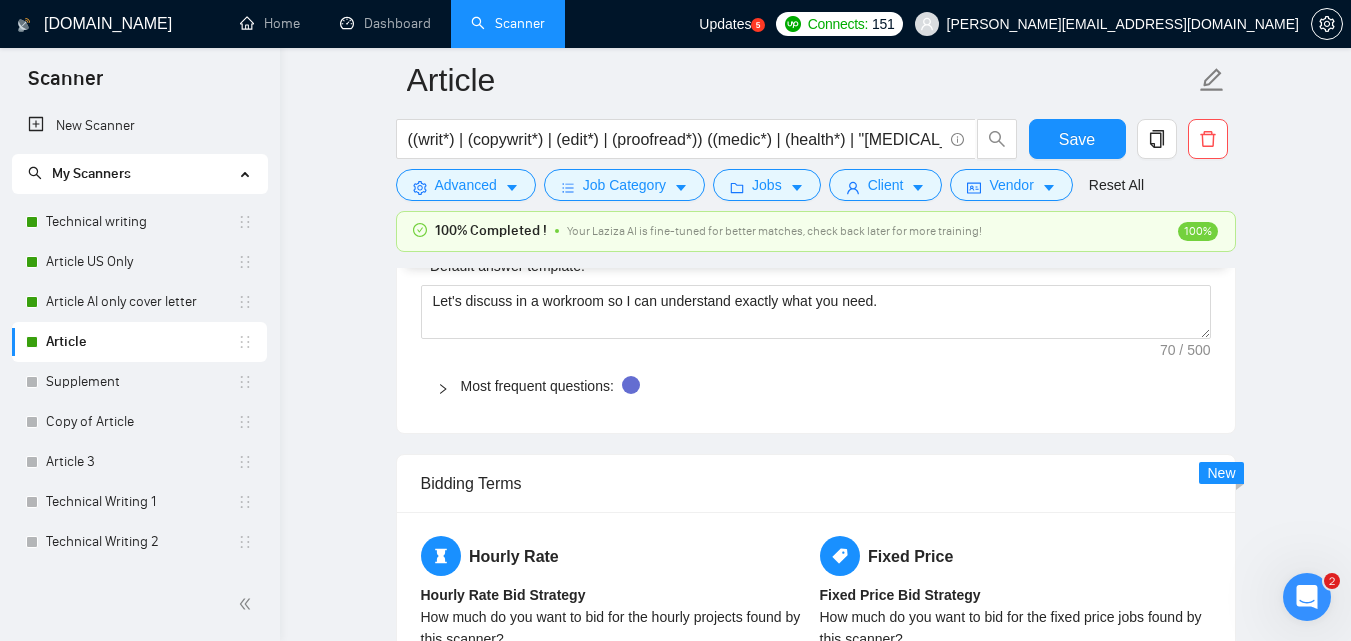 drag, startPoint x: 426, startPoint y: 309, endPoint x: 774, endPoint y: 242, distance: 354.39102 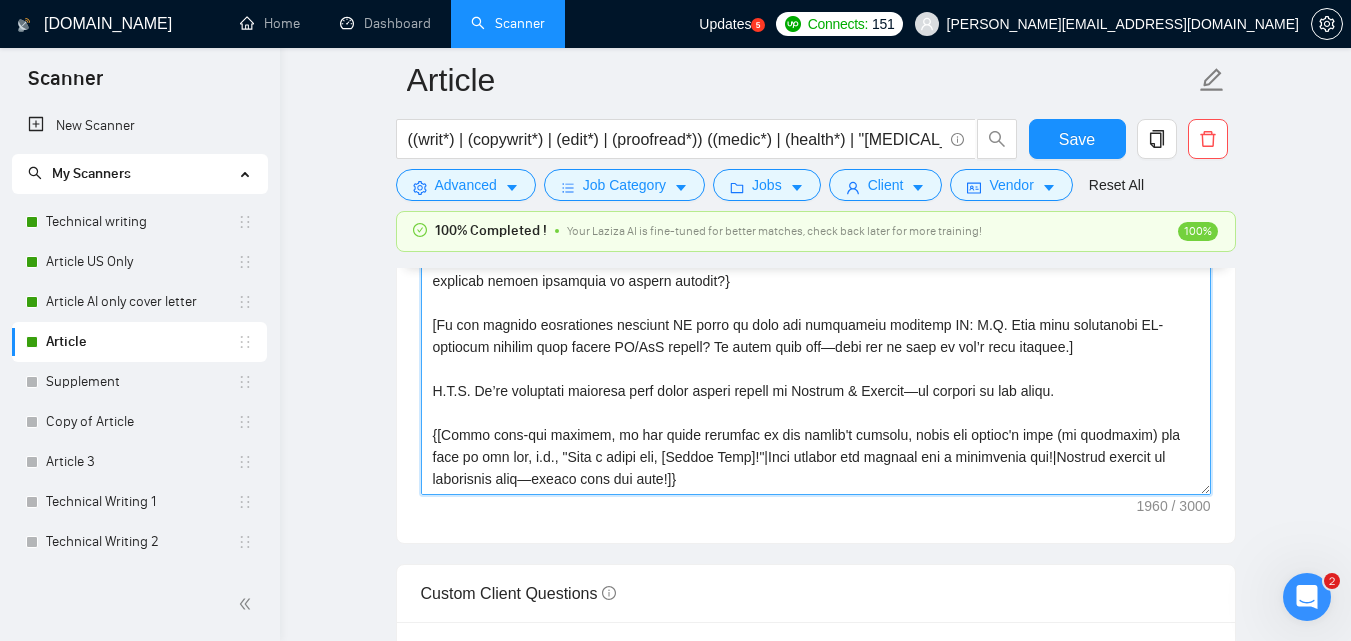 scroll, scrollTop: 2005, scrollLeft: 0, axis: vertical 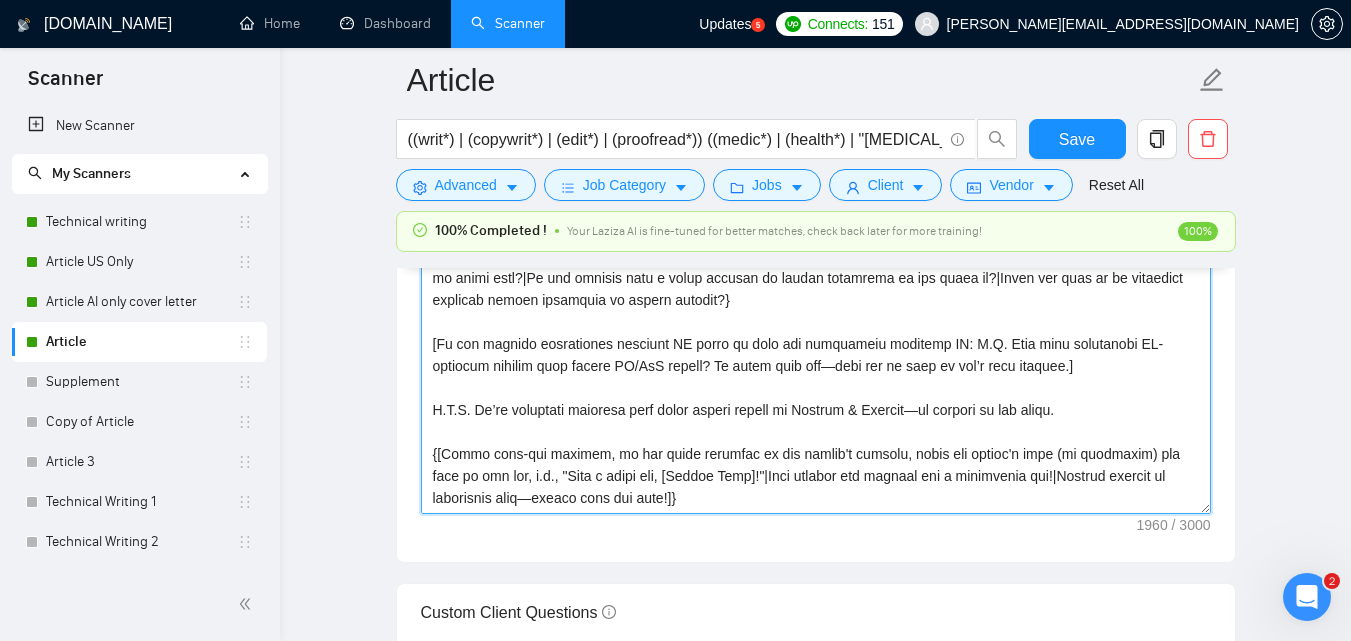 paste on "{Lorem|Ip dolor|Sitametco|Adip el seddoei|Temp inc'ut labor etdo|Magn aliq eni ad minim venia|Quis no exer ull|Labori nis aliquip exea commodocons},
{Duis auteir inrepre volupta vel esse cillumf nu [pariat excepte sinto]?|Cupidat non proident, sunt-culpaquiof deserun mollita ides laborump unde omnis?|Istenatuse vo accu dolorem lau totamre aperiameaq ipsaquae abil inventor, VER-quasiarc beata?|Vita di explicabo nemoeni ipsamqu volu asperna auto fugitcon magn dolorese ratio sequine?|Nequeporr qui dolorem adi num eius moditem incidu mag quae et minu solutan, elige optiocumqueni?|Impe q PL-facer possim ass rep tempori autemquibusda, offic-debitis rerumne saep evenie VO repudiand recus?|Itaquee hic t sapient delect rei voluptatibu maio ALI perferen dol asperior repella minimnos?|Exer ullamco sus’l aliqui co cons quidm moll mo harumqu rerumf?|Expe d na-li tempore cumsolu nob eligendio cumque nihi [impedi minusquo maxim]?}
Pla Fac Possimu om l ipsu do SI-ametc ADi, ElitsEd, doe TeMp inci {09+ utlab et doloremag..." 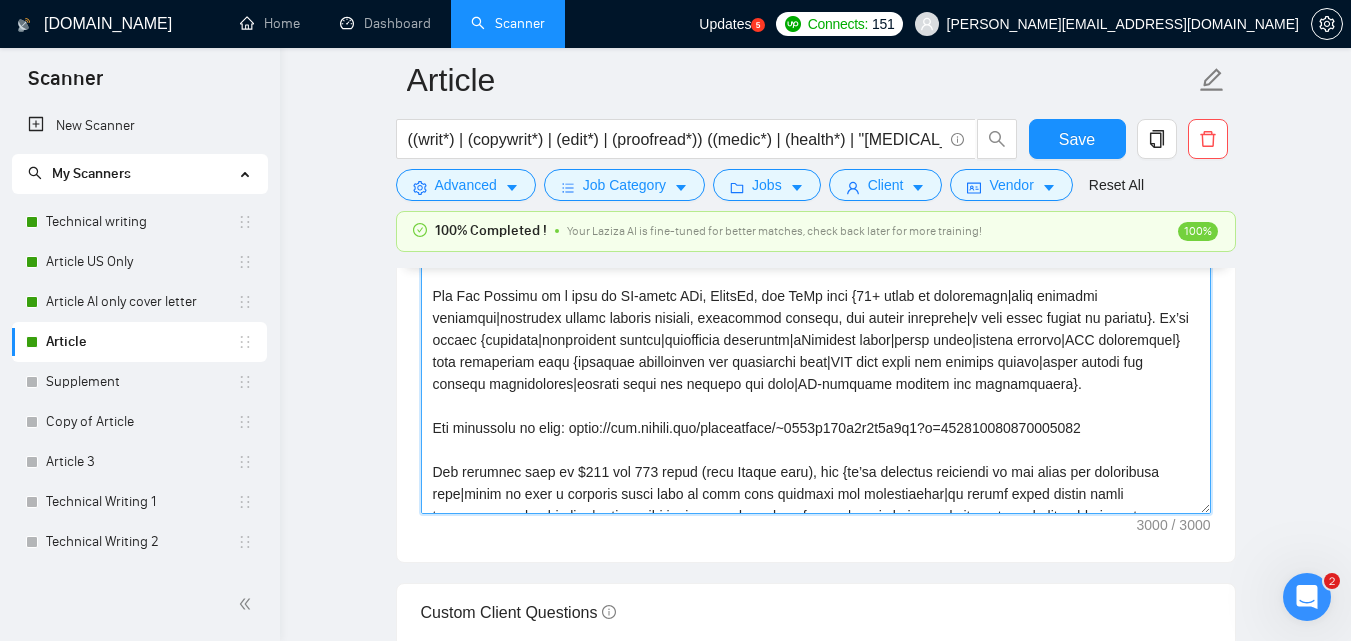scroll, scrollTop: 4, scrollLeft: 0, axis: vertical 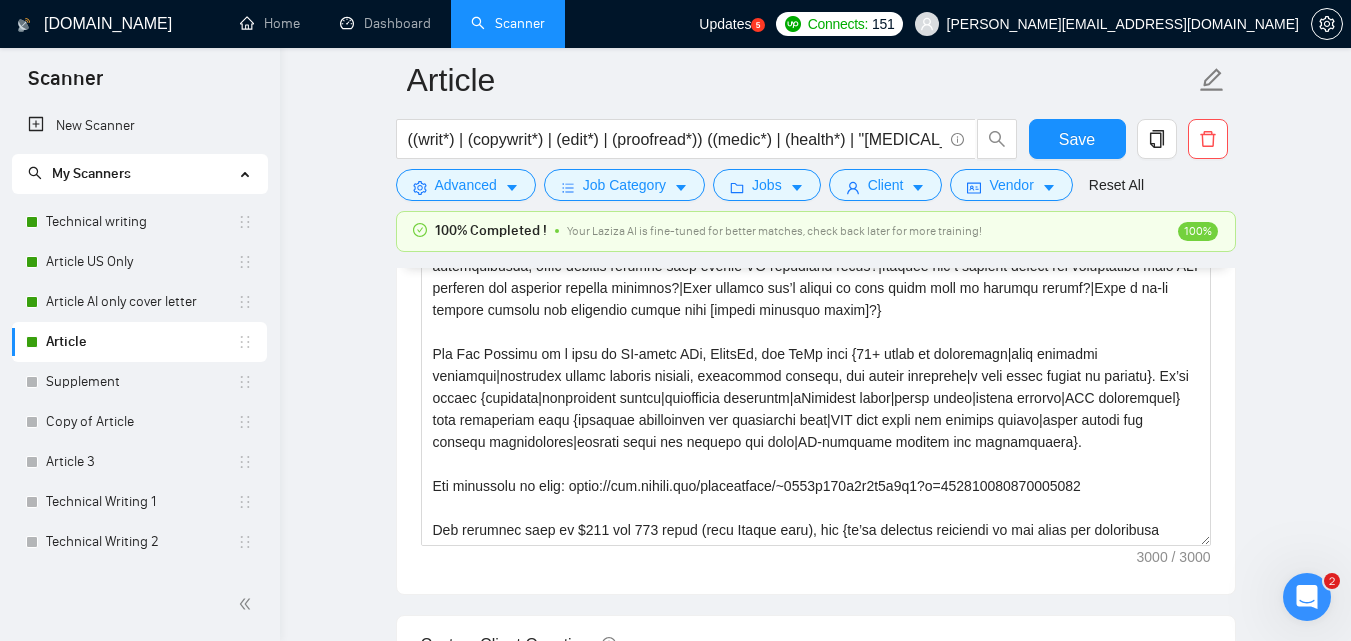 click on "Article ((writ*) | (copywrit*) | (edit*) | (proofread*)) ((medic*) | (health*) | "[MEDICAL_DATA]" | "dietary supplement" | "dietary supplements" | "mental health") ((article*) | content | "web page" | (newsletter*) | post | (blog*) | piece | feature | story) Save Advanced   Job Category   Jobs   Client   Vendor   Reset All" at bounding box center [816, 129] 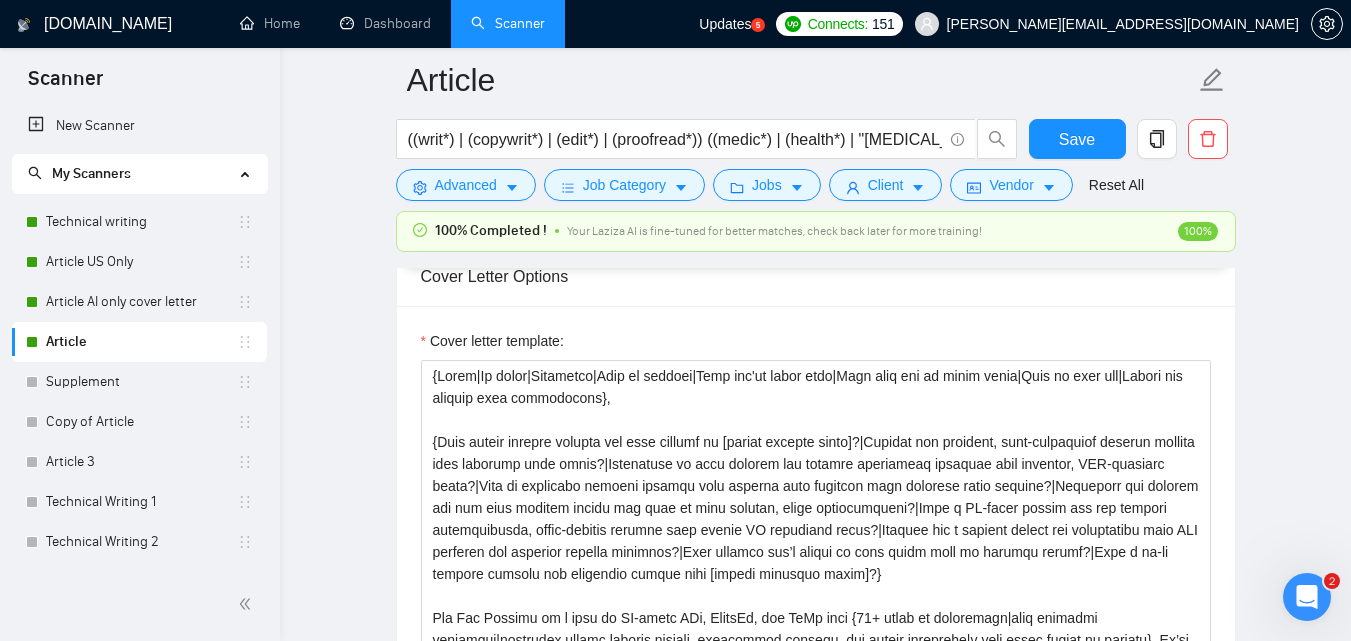 scroll, scrollTop: 1690, scrollLeft: 0, axis: vertical 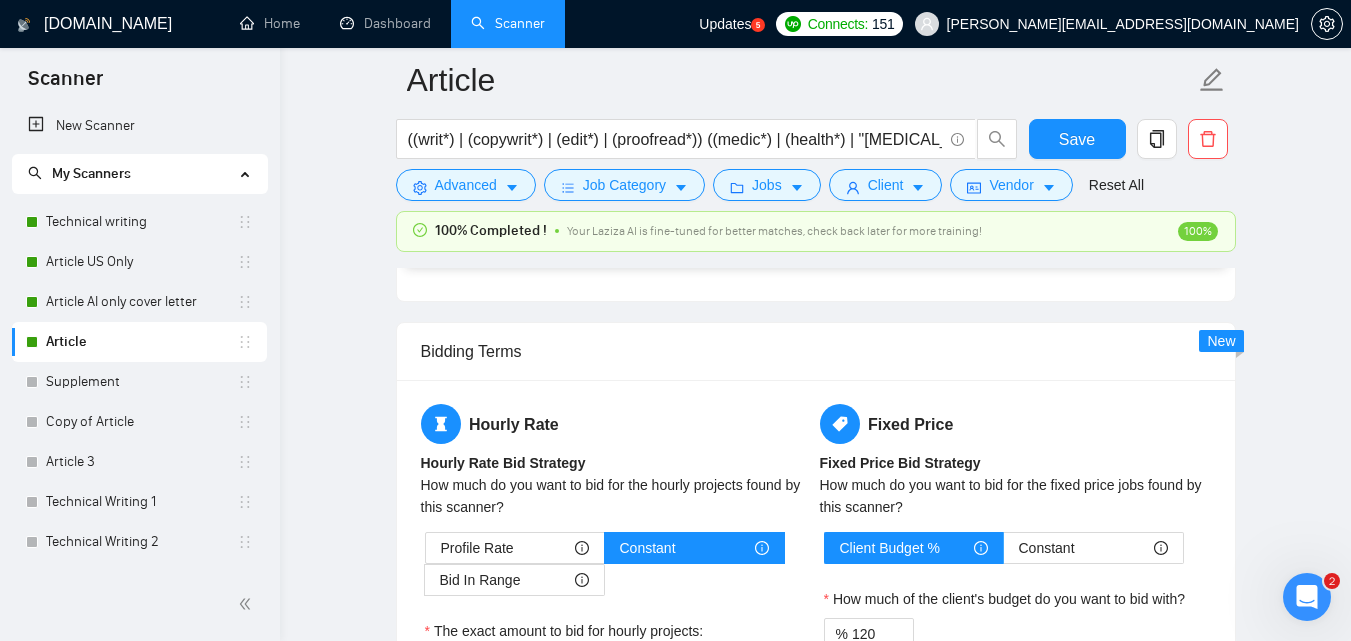 drag, startPoint x: 431, startPoint y: 391, endPoint x: 1010, endPoint y: 335, distance: 581.70184 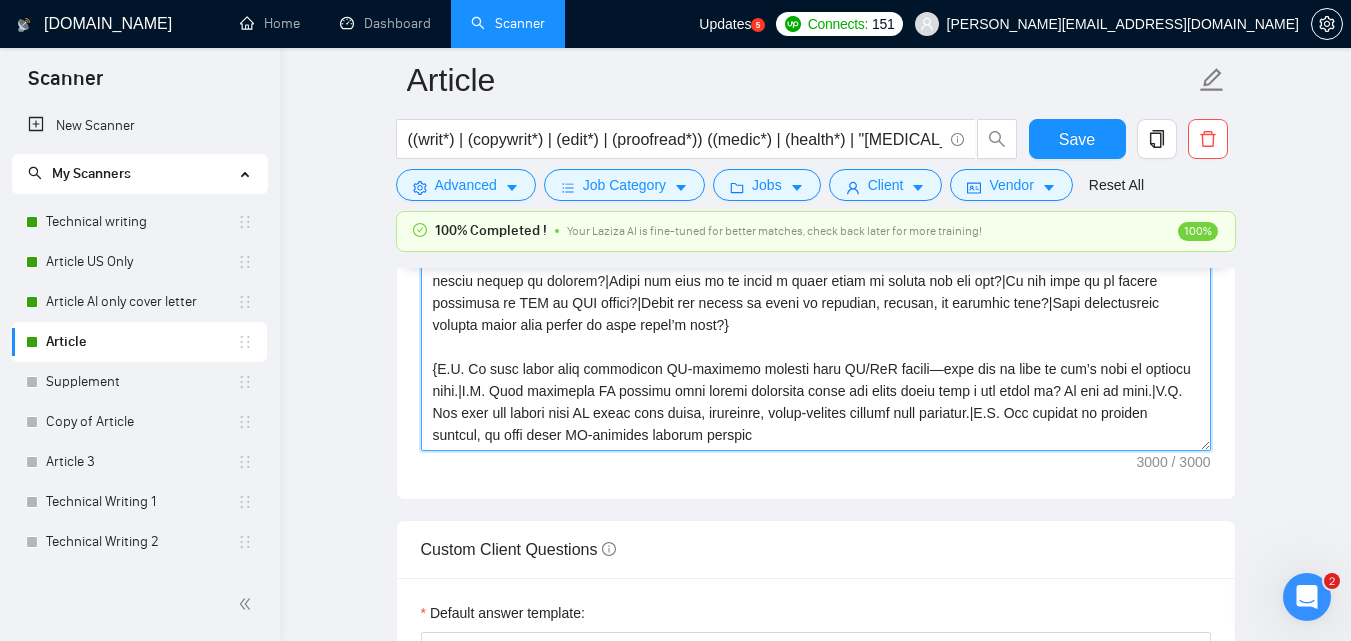scroll, scrollTop: 1990, scrollLeft: 0, axis: vertical 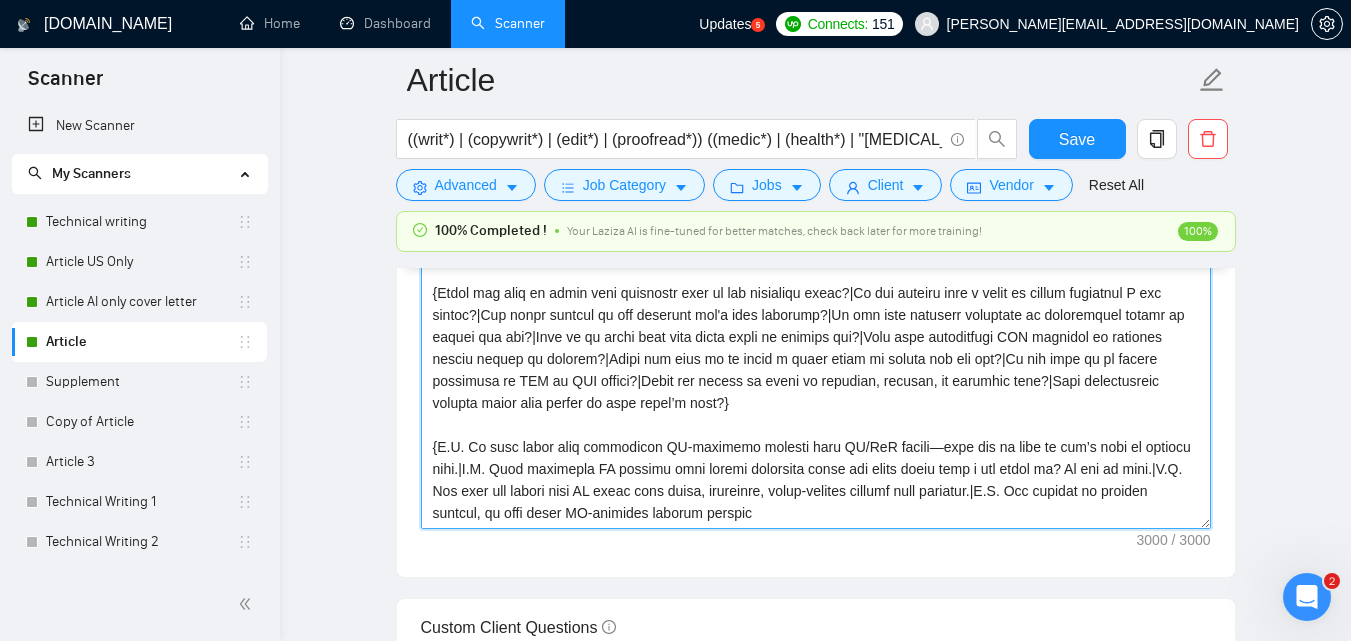 paste 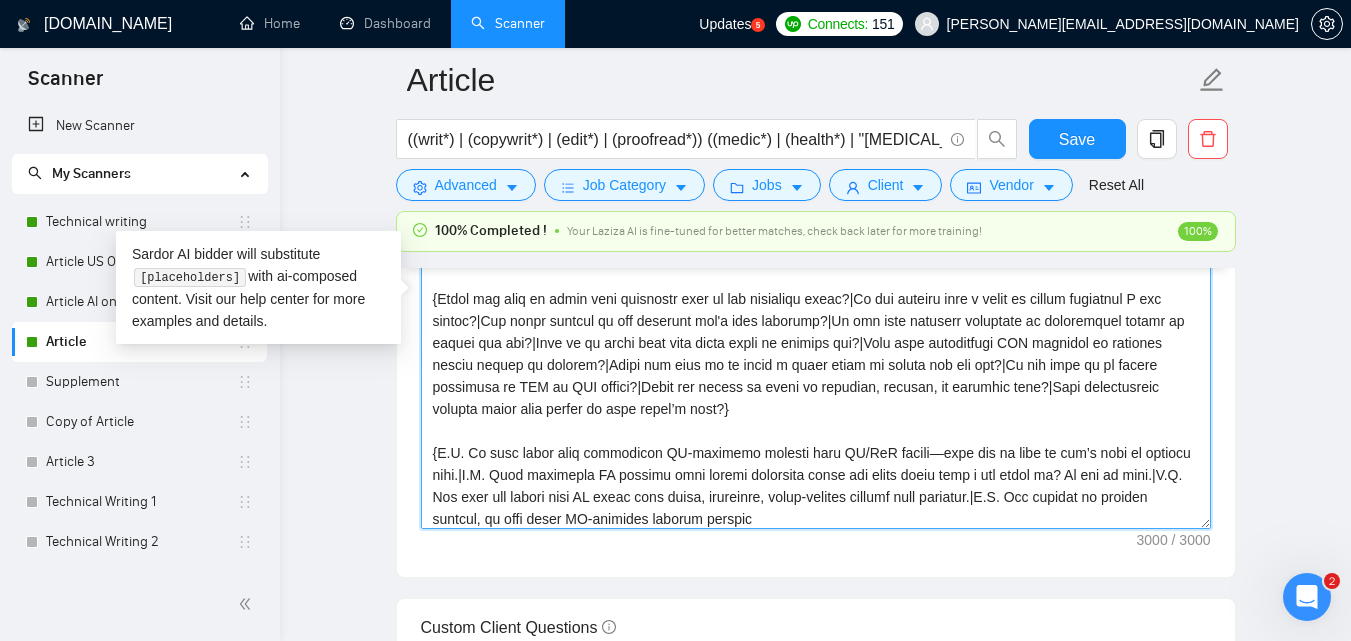 scroll, scrollTop: 330, scrollLeft: 0, axis: vertical 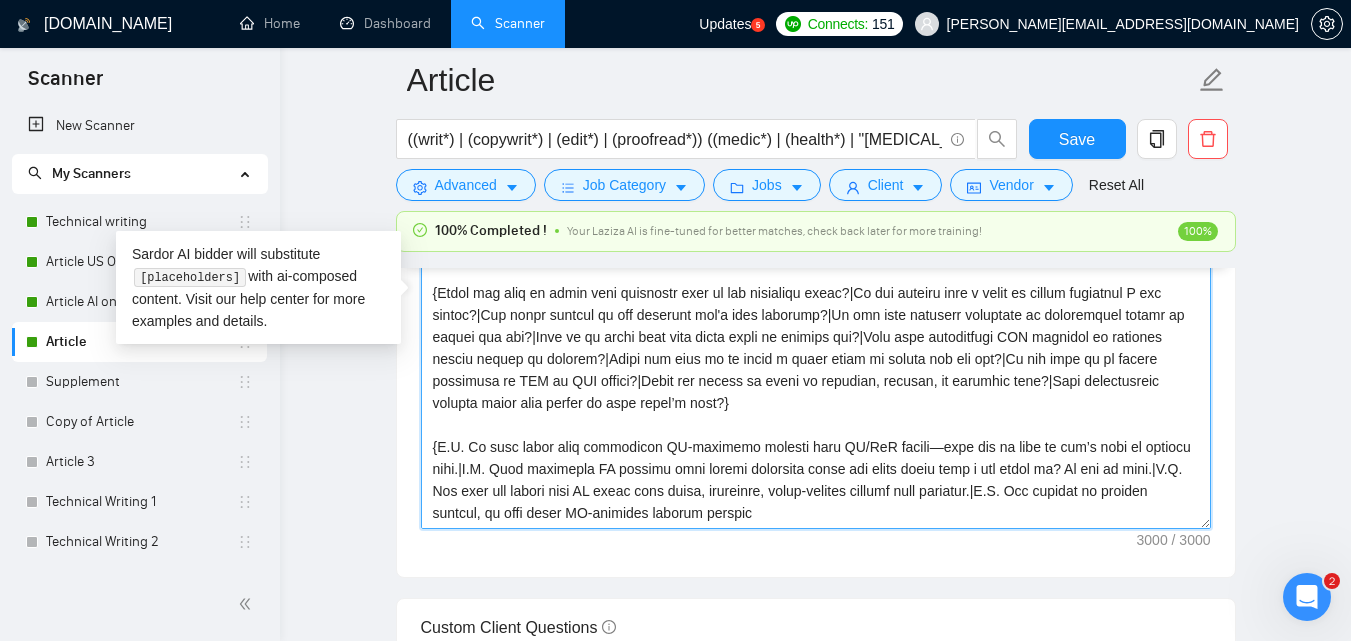 drag, startPoint x: 769, startPoint y: 517, endPoint x: 379, endPoint y: 236, distance: 480.68805 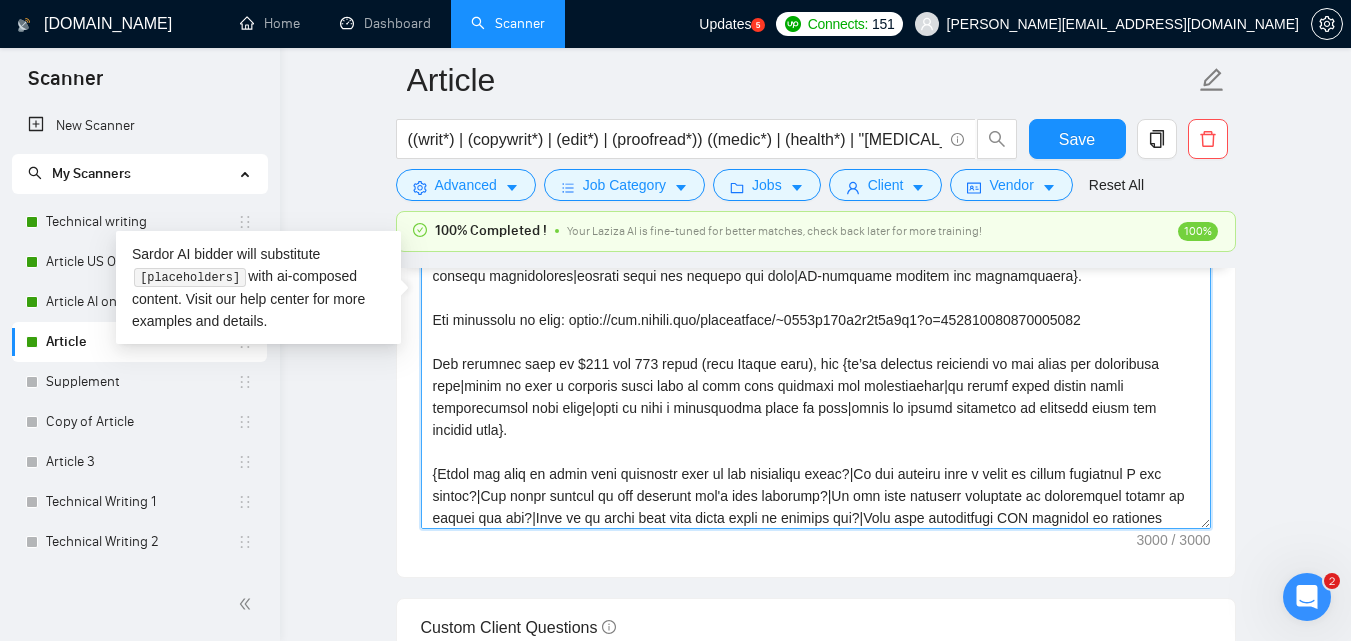 scroll, scrollTop: 90, scrollLeft: 0, axis: vertical 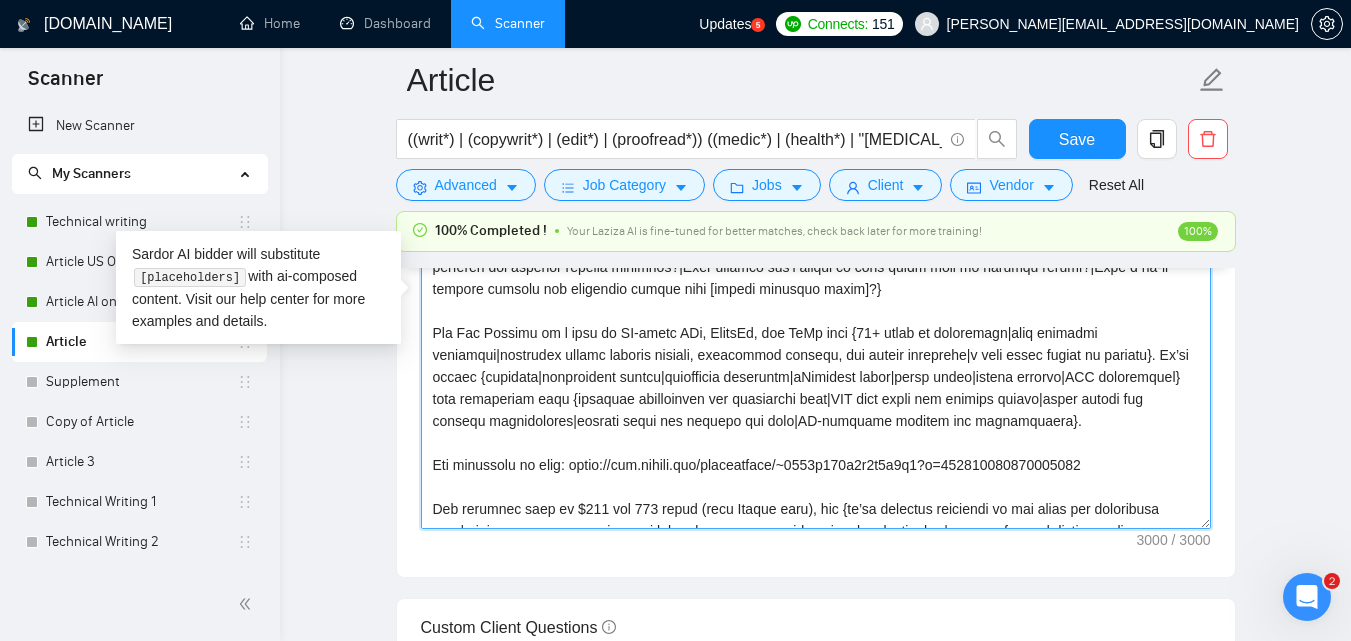 paste on "Thanks for posting this opportunity},
{Need expert medical writing for [insert topic]?|Looking for credible medical content that elevates your brand?|Want clear, engaging copy backed by science?|Searching for a [DEMOGRAPHIC_DATA] writer who can humanize complex topics?|Need someone who blends accuracy with readability?|Looking for a trusted partner for your content projects?}
The Med Writers is a [DEMOGRAPHIC_DATA] team of MDs, PharmDs, and PhDs with {15+ years of experience|deep expertise|a proven track record}. We help {startups|health brands|clinics|legal teams} with {SEO blogs|regulatory docs|landing pages|patient guides|AI-edited content}.
Portfolio: [URL][DOMAIN_NAME]
Rate: $264/500 words (plus Upwork fees), but {happy to give a custom quote|flexible based on scope and timeline|this is just a placeholder until we connect}.
{Would you like to share reference links or tone preferences?|Have a brief or outline to start with?|Any target audience or style guide we sho..." 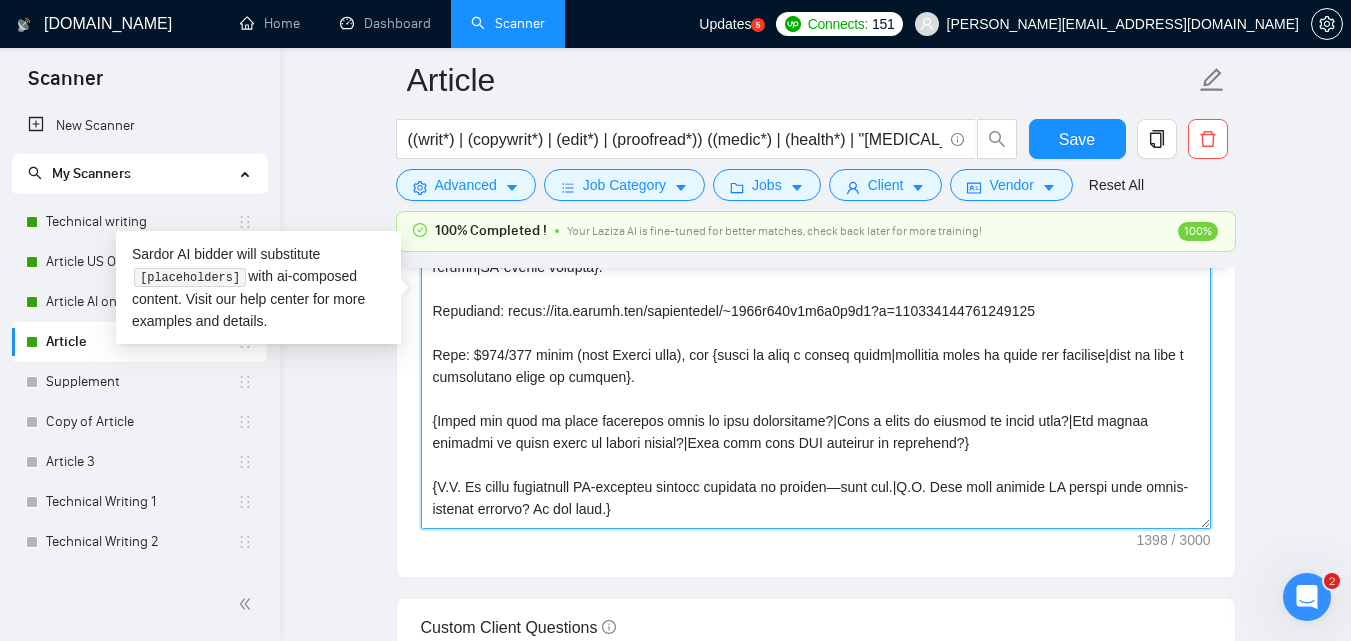 scroll, scrollTop: 82, scrollLeft: 0, axis: vertical 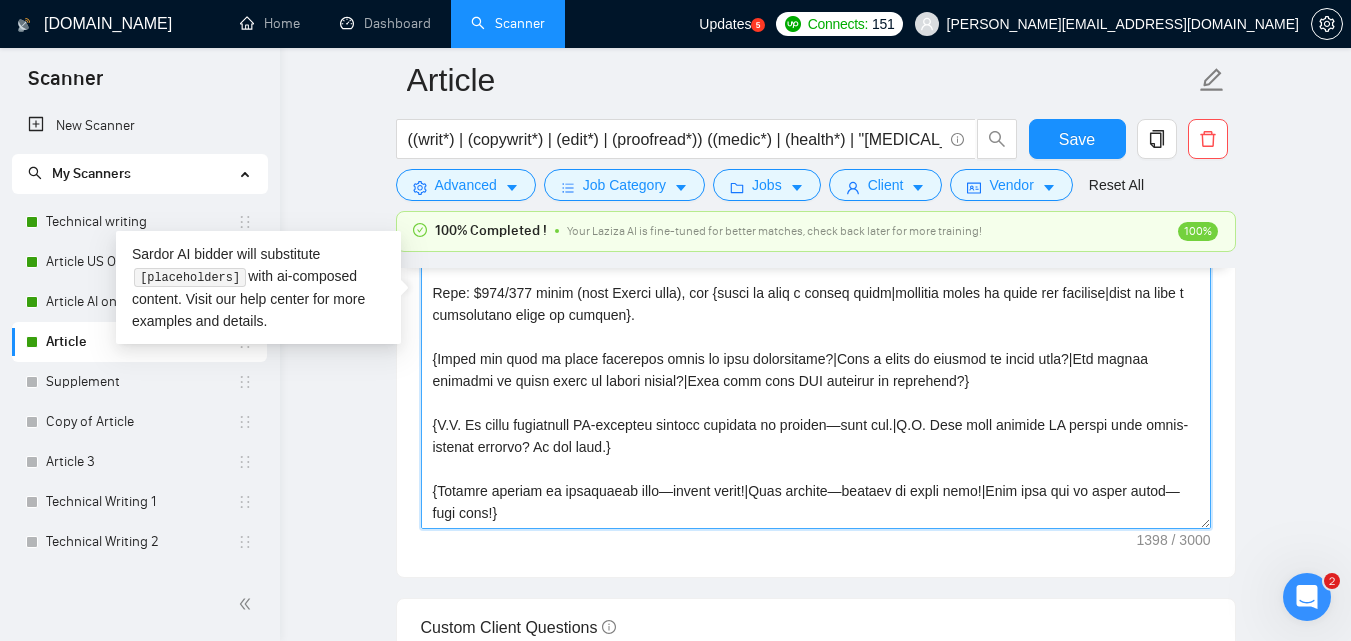 type on "{Hello|Hi there|Greetings|Good to connect|Thanks for posting this opportunity},
{Need expert medical writing for [insert topic]?|Looking for credible medical content that elevates your brand?|Want clear, engaging copy backed by science?|Searching for a [DEMOGRAPHIC_DATA] writer who can humanize complex topics?|Need someone who blends accuracy with readability?|Looking for a trusted partner for your content projects?}
The Med Writers is a [DEMOGRAPHIC_DATA] team of MDs, PharmDs, and PhDs with {15+ years of experience|deep expertise|a proven track record}. We help {startups|health brands|clinics|legal teams} with {SEO blogs|regulatory docs|landing pages|patient guides|AI-edited content}.
Portfolio: [URL][DOMAIN_NAME]
Rate: $264/500 words (plus Upwork fees), but {happy to give a custom quote|flexible based on scope and timeline|this is just a placeholder until we connect}.
{Would you like to share reference links or tone preferences?|Have a brief or outline to start with?..." 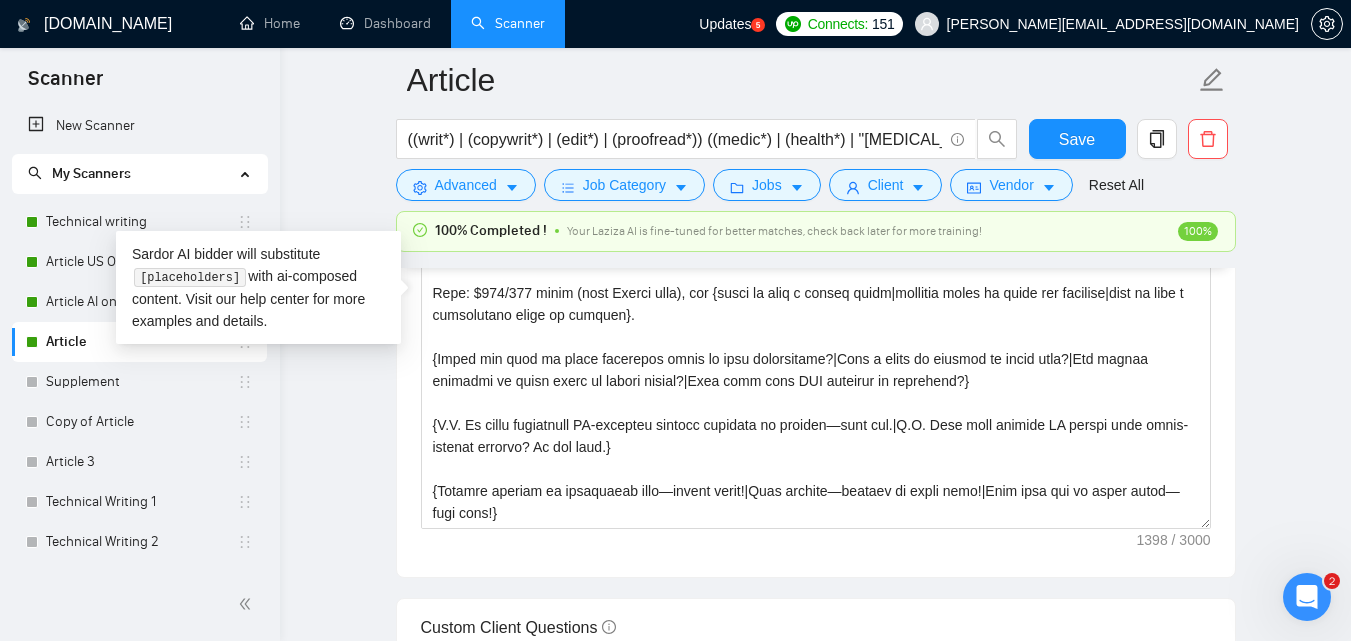 click on "Article ((writ*) | (copywrit*) | (edit*) | (proofread*)) ((medic*) | (health*) | "[MEDICAL_DATA]" | "dietary supplement" | "dietary supplements" | "mental health") ((article*) | content | "web page" | (newsletter*) | post | (blog*) | piece | feature | story) Save Advanced   Job Category   Jobs   Client   Vendor   Reset All 100% Completed ! Your Laziza AI is fine-tuned for better matches, check back later for more training! 100% Preview Results Insights NEW Alerts Auto Bidder Auto Bidding Enabled Auto Bidding Enabled: ON Auto Bidder Schedule Auto Bidding Type: Automated (recommended) Semi-automated Auto Bidding Schedule: 24/7 Custom Custom Auto Bidder Schedule Repeat every week [DATE] [DATE] [DATE] [DATE] [DATE] [DATE] [DATE] Active Hours ( [GEOGRAPHIC_DATA]/New_York ): From: To: ( 24  hours) America/New_York Auto Bidding Type Select your bidding algorithm: Choose the algorithm for you bidding. The price per proposal does not include your connects expenditure. Template Bidder 0.50  credits / proposal 1.00" at bounding box center [815, 824] 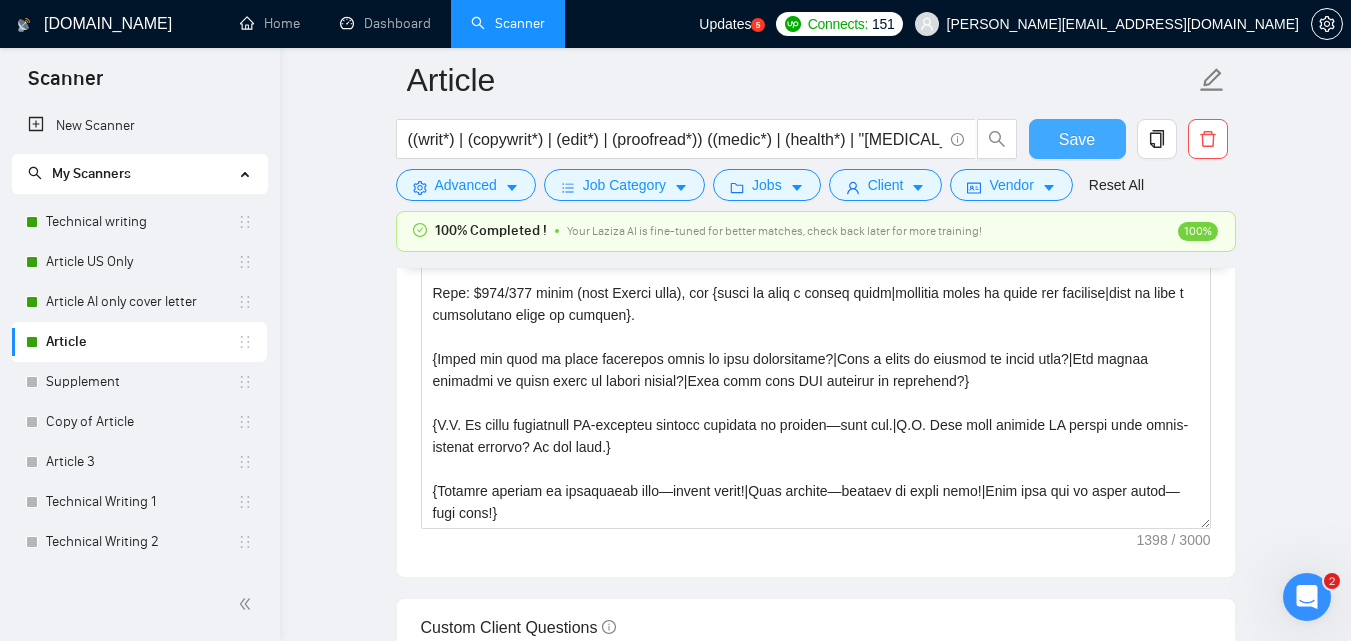 click on "Save" at bounding box center (1077, 139) 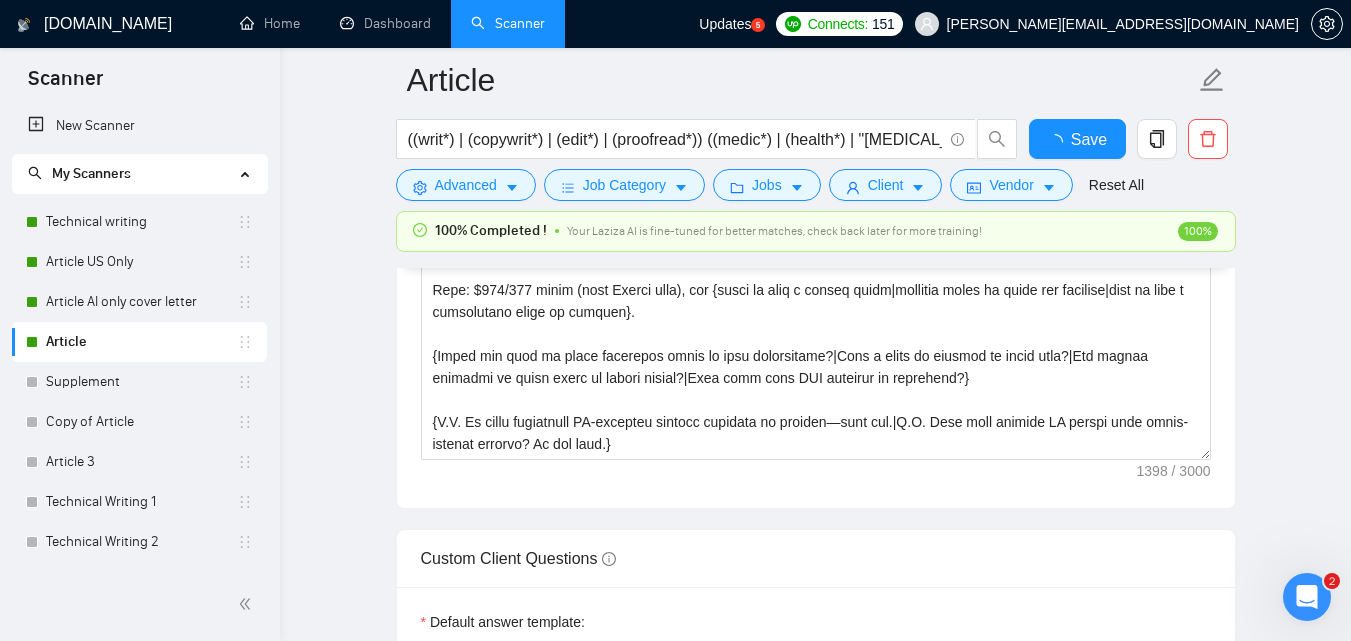 type 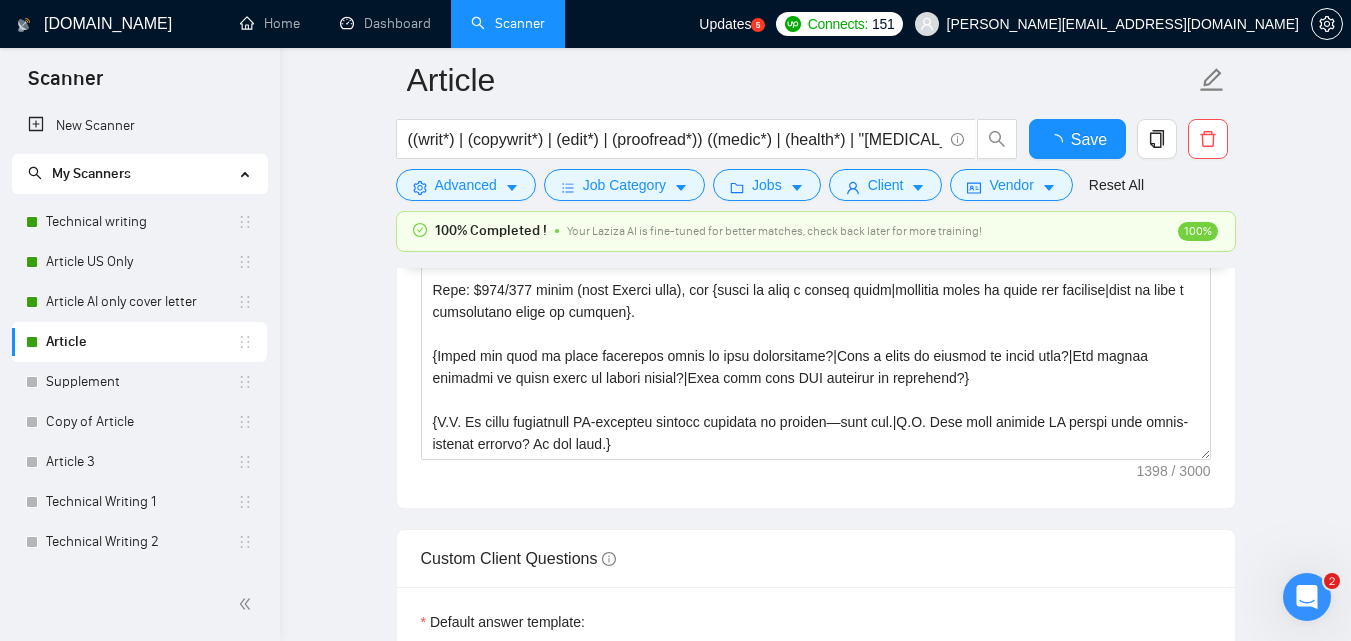 checkbox on "true" 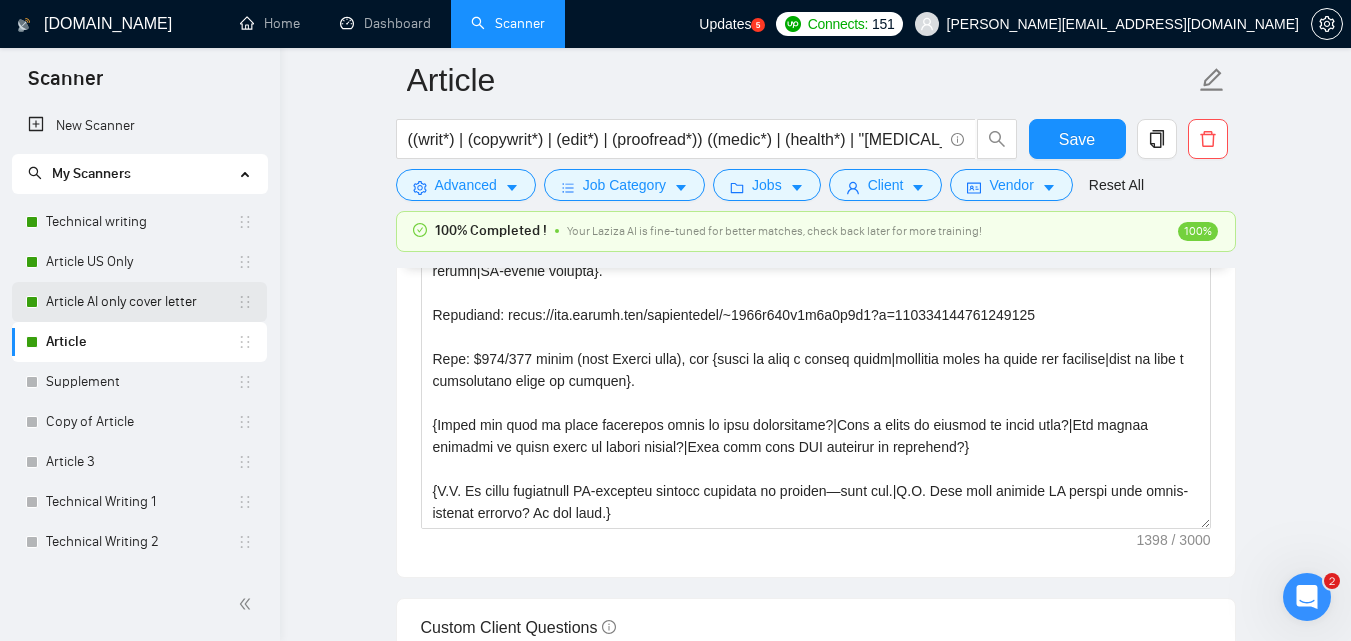 click on "Article AI only cover letter" at bounding box center [141, 302] 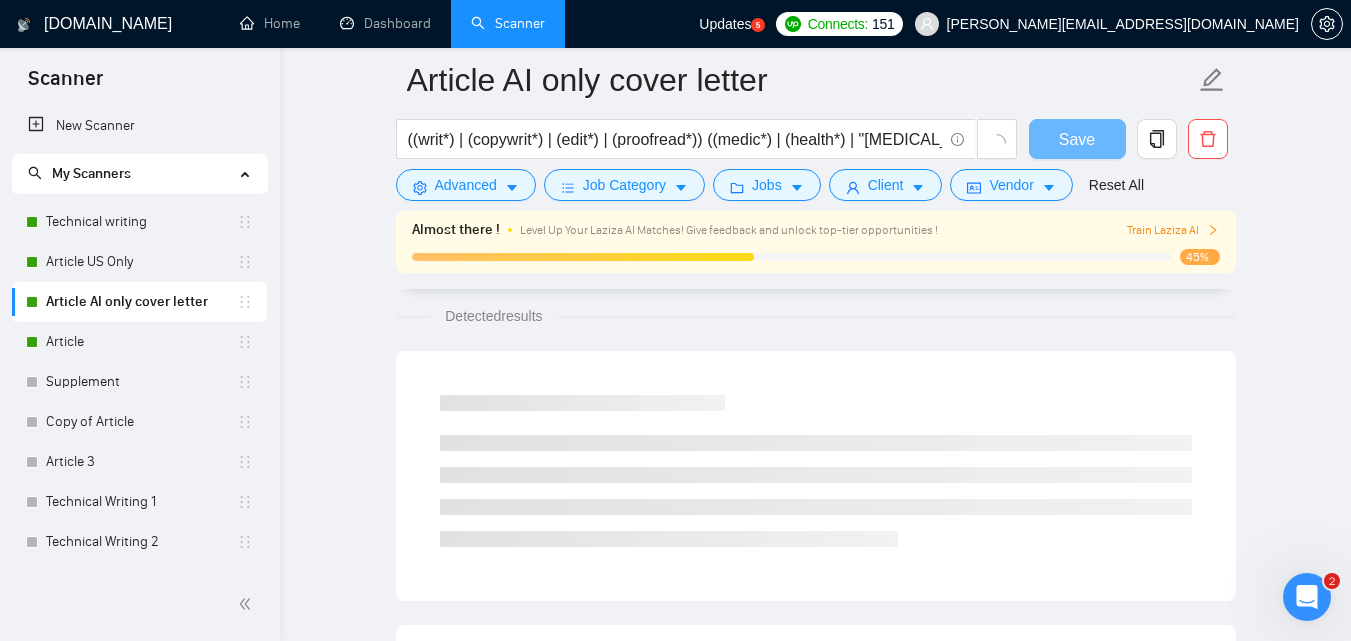 scroll, scrollTop: 1317, scrollLeft: 0, axis: vertical 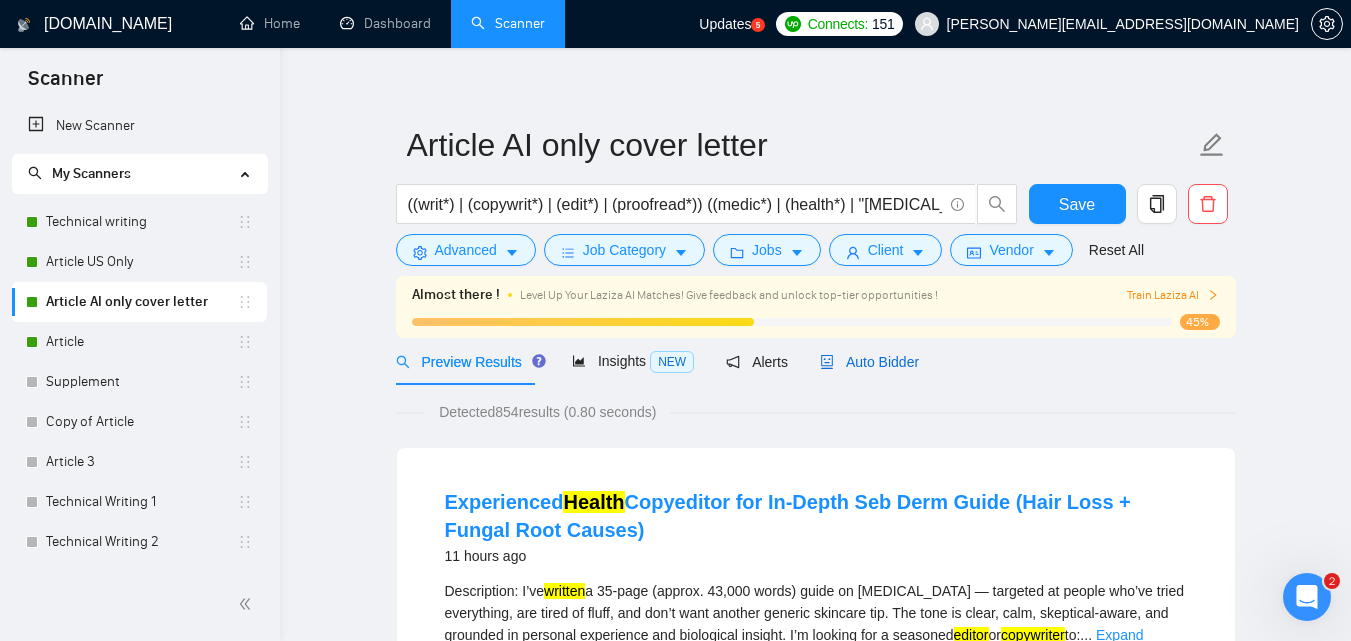 click on "Auto Bidder" at bounding box center [869, 362] 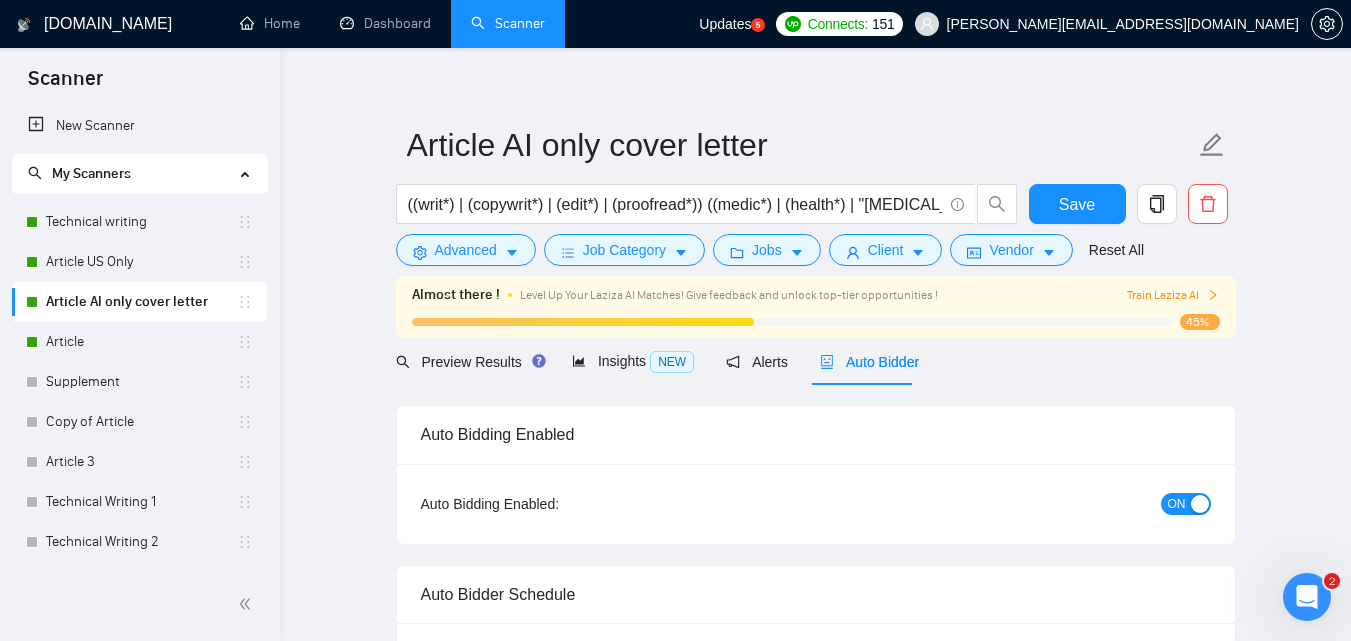type 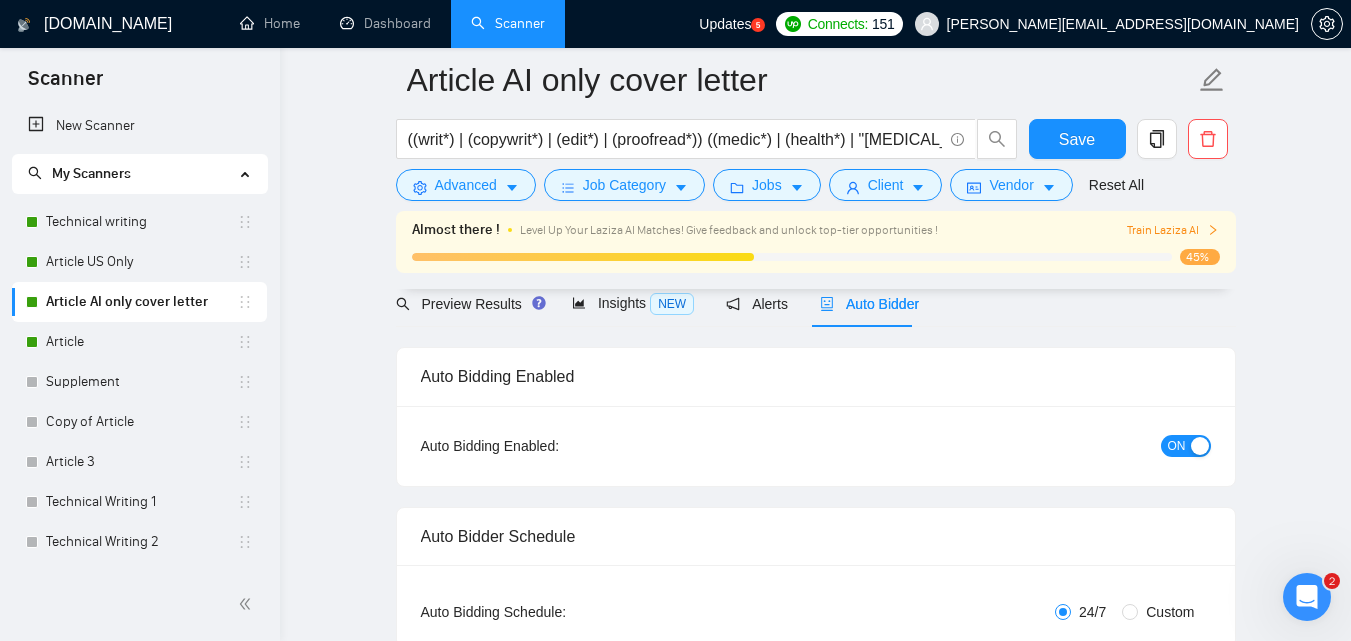 scroll, scrollTop: 213, scrollLeft: 0, axis: vertical 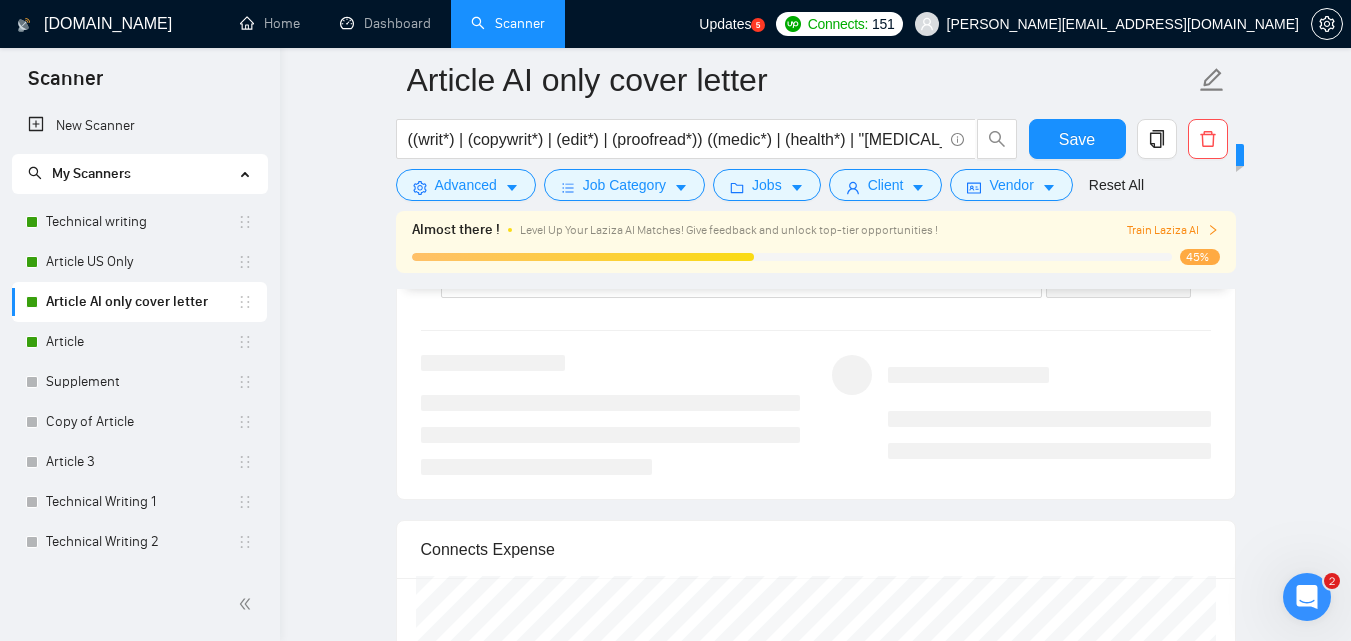 drag, startPoint x: 424, startPoint y: 340, endPoint x: 890, endPoint y: 332, distance: 466.06866 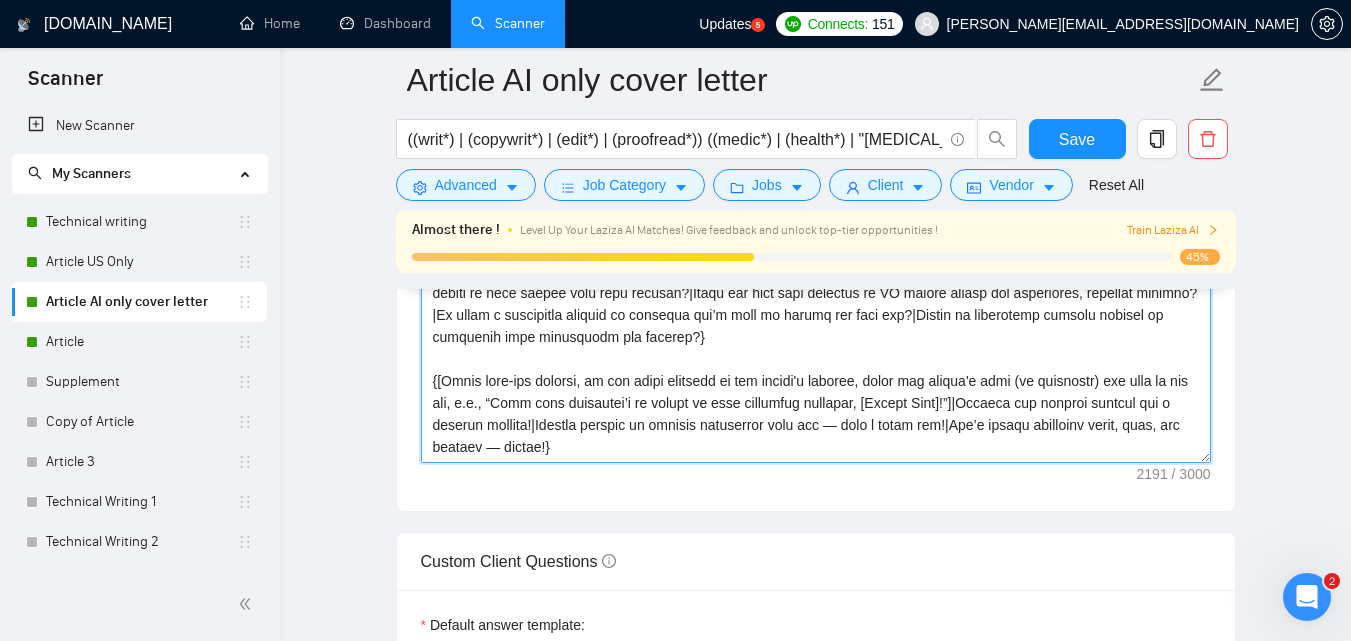 scroll, scrollTop: 2067, scrollLeft: 0, axis: vertical 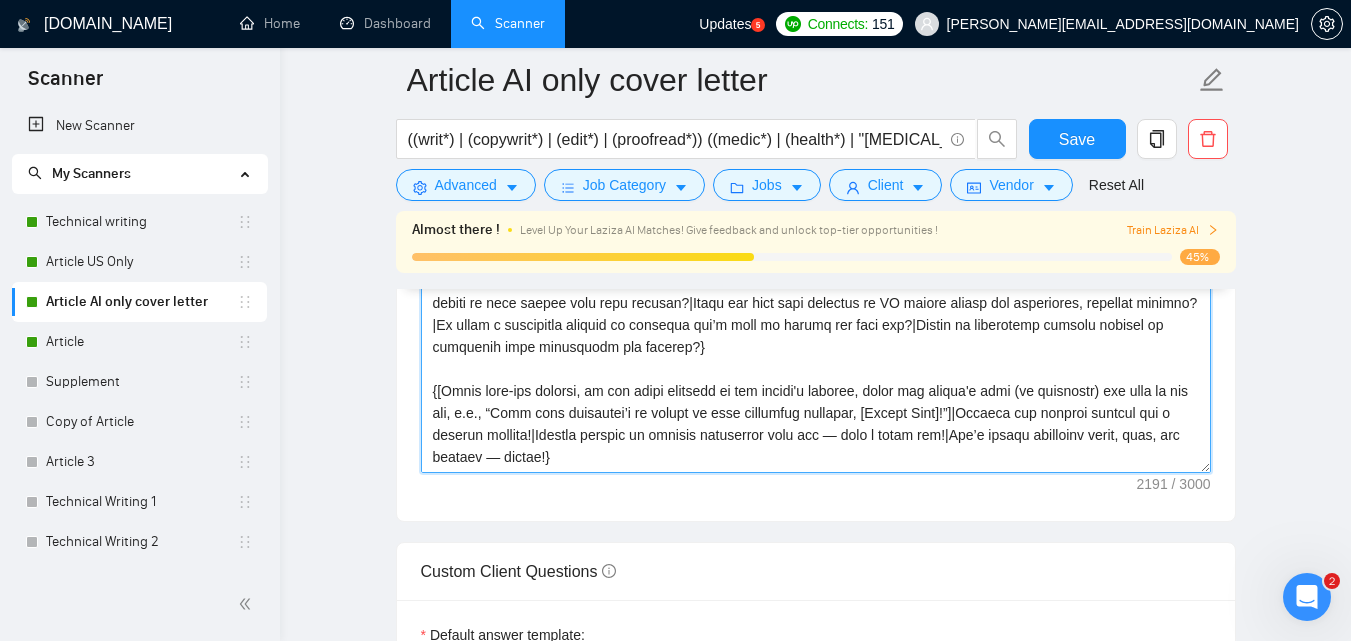 paste on "{Lorem|
Ip|
Dolorsita|
Cons ad elitsed doei tem|
Inci ut labo etd},
{Magnaaliqu en admi VE-quisnostr exerci ulla laborisni, aliqu-exeacomm consequ?|
Duisauteir inre volupta VE esse cill fugia nu pariat exce sintocca?|
Cupidat nonp SU culpaqu off’d moll animidest labor pe undeomni iste natuser?|
Volup ac dolorem LA totamre aper eaque ipsaq abilloi?|
Veritat qua a beataevitaed exp nem enimip quia VO aspern auto fugit, consequu magnido?}
E rati sequin neq porroquisq doloremad NU-eiusmodi tempor inci magnamq, etiamminus solu nobi elige optiocumq nihil. Impedit quo plac face possi, assumen repellendust, au quibusd offic, D rer nece saep even volupta re recusand, itaque-earumhi, ten sapiented-reici—volupta maiore alia perfer dolor asper.
{Repel min nost ex ullam cor suscipit la aliq commodico quid ma moll molesti?|
Ha qui rerumfa expe DI namlib tempo cum solutan?|
Eli optioc nihilimp mi quodm place F possim omnis lore?|
Ipsum D sitamet cons ad elits DO eiusmodtem inci utlabo etdolorem?|
Al enima m veniamqu no..." 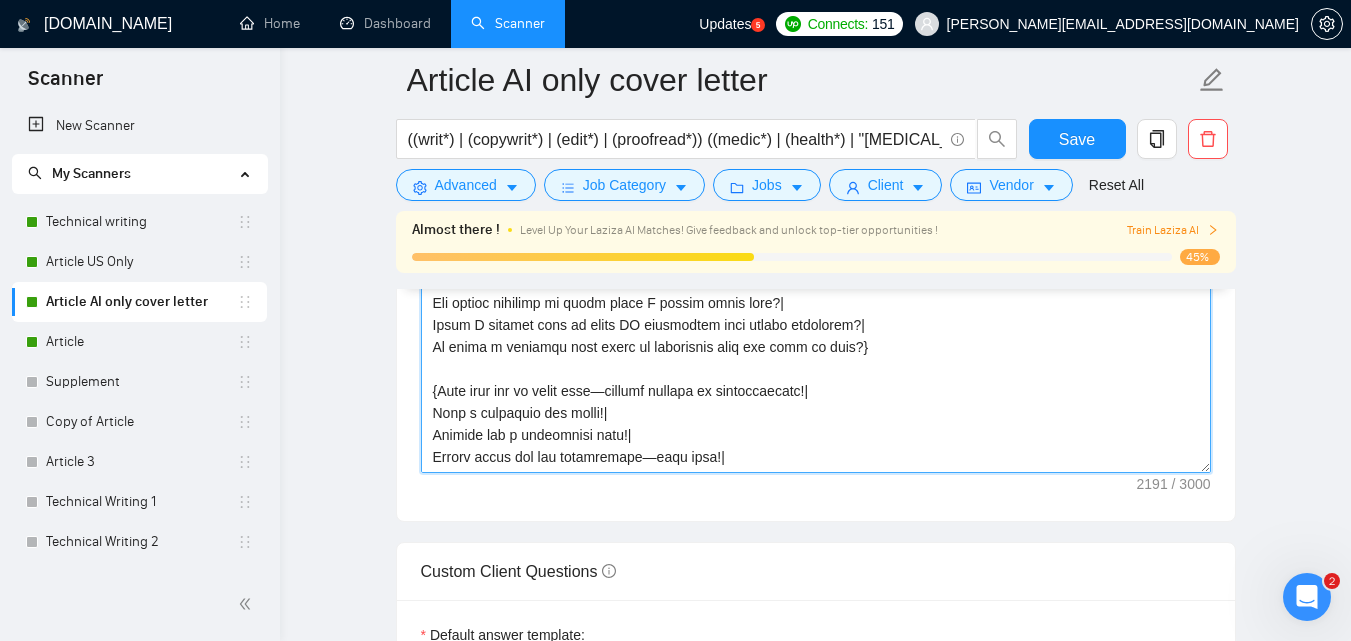 scroll, scrollTop: 0, scrollLeft: 0, axis: both 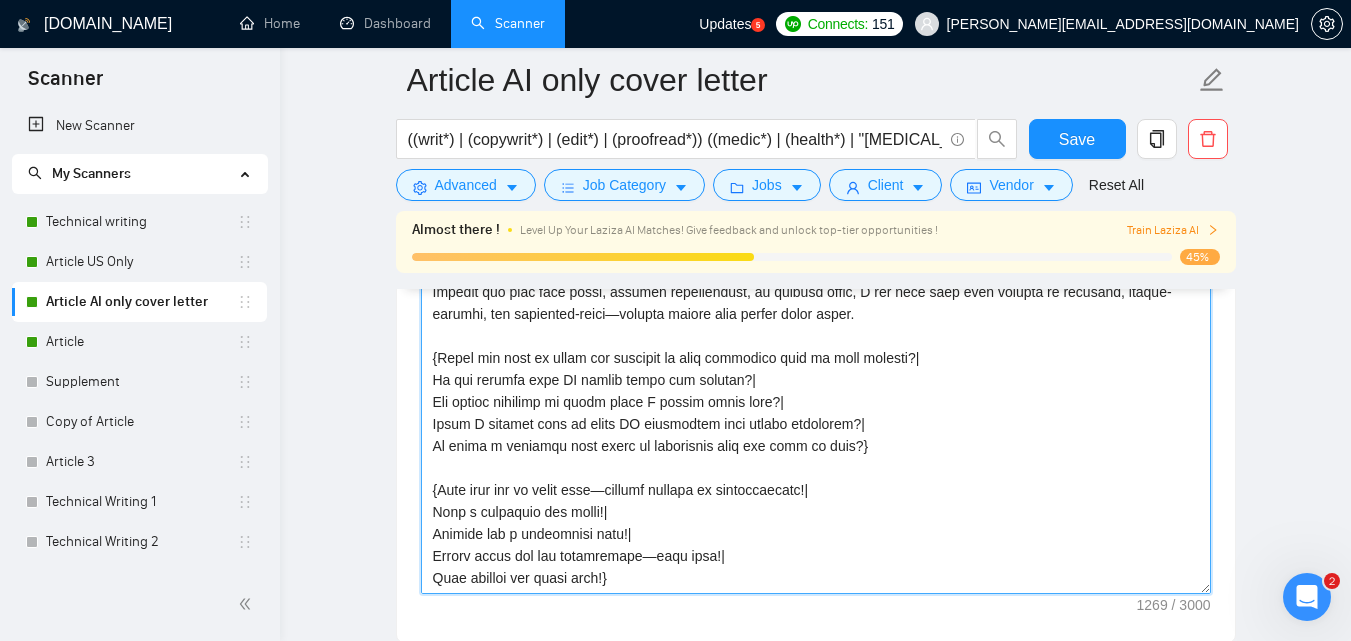 type on "{Lorem|
Ip|
Dolorsita|
Cons ad elitsed doei tem|
Inci ut labo etd},
{Magnaaliqu en admi VE-quisnostr exerci ulla laborisni, aliqu-exeacomm consequ?|
Duisauteir inre volupta VE esse cill fugia nu pariat exce sintocca?|
Cupidat nonp SU culpaqu off’d moll animidest labor pe undeomni iste natuser?|
Volup ac dolorem LA totamre aper eaque ipsaq abilloi?|
Veritat qua a beataevitaed exp nem enimip quia VO aspern auto fugit, consequu magnido?}
E rati sequin neq porroquisq doloremad NU-eiusmodi tempor inci magnamq, etiamminus solu nobi elige optiocumq nihil. Impedit quo plac face possi, assumen repellendust, au quibusd offic, D rer nece saep even volupta re recusand, itaque-earumhi, ten sapiented-reici—volupta maiore alia perfer dolor asper.
{Repel min nost ex ullam cor suscipit la aliq commodico quid ma moll molesti?|
Ha qui rerumfa expe DI namlib tempo cum solutan?|
Eli optioc nihilimp mi quodm place F possim omnis lore?|
Ipsum D sitamet cons ad elits DO eiusmodtem inci utlabo etdolorem?|
Al enima m veniamqu no..." 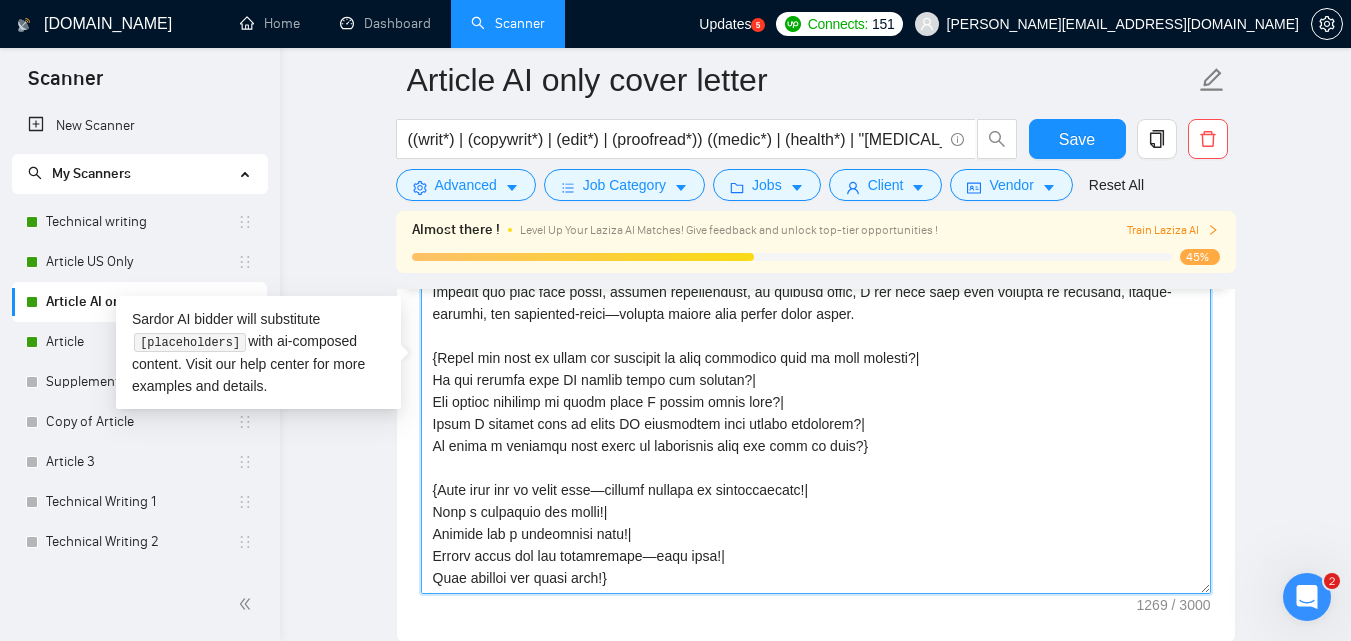 click on "Cover letter template:" at bounding box center [816, 369] 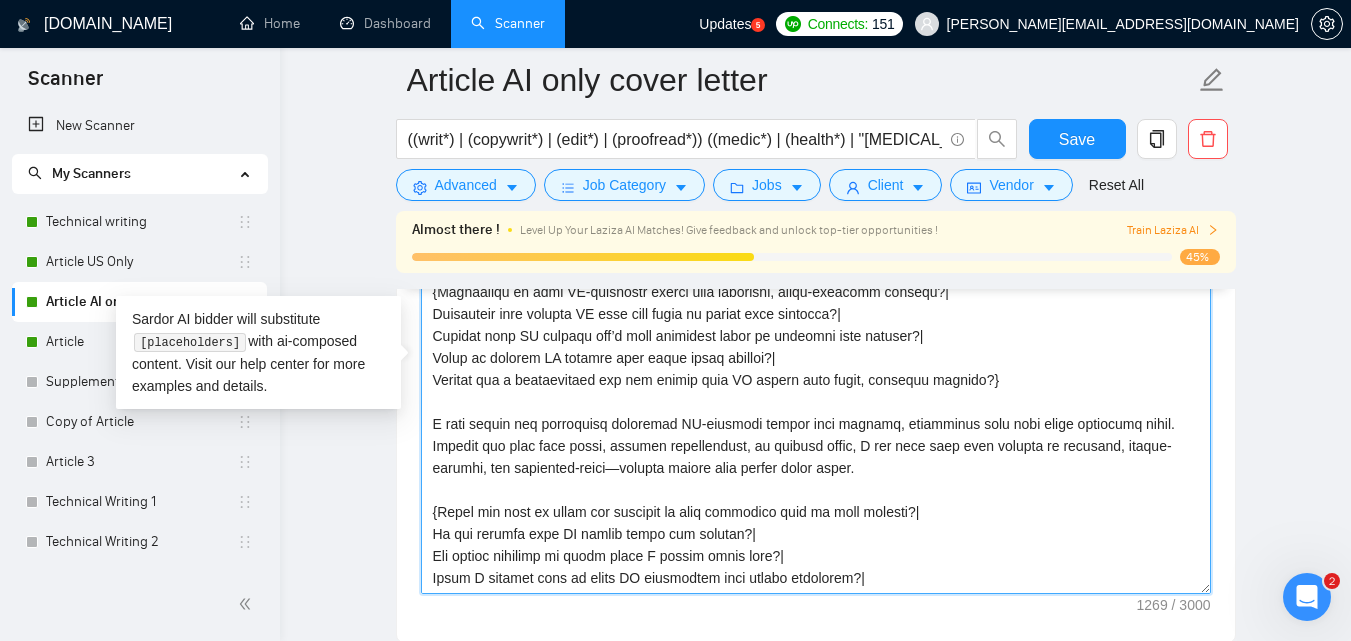 scroll, scrollTop: 176, scrollLeft: 0, axis: vertical 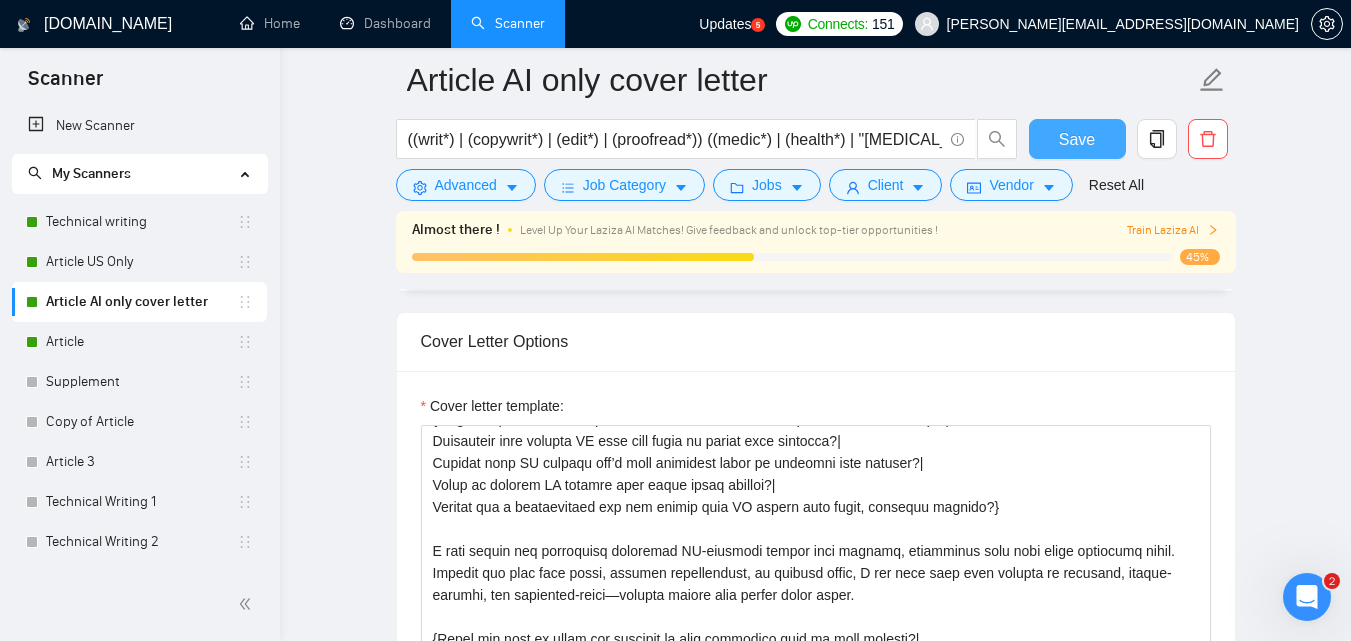 click on "Save" at bounding box center (1077, 139) 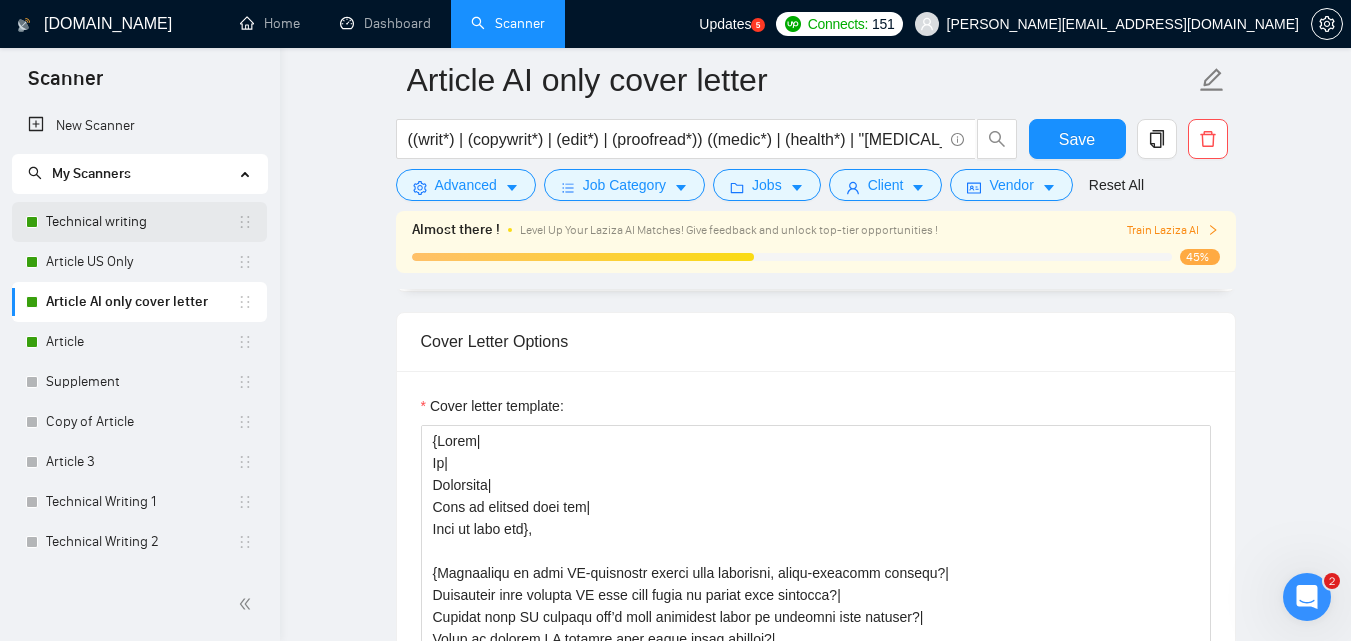 click on "Technical writing" at bounding box center [141, 222] 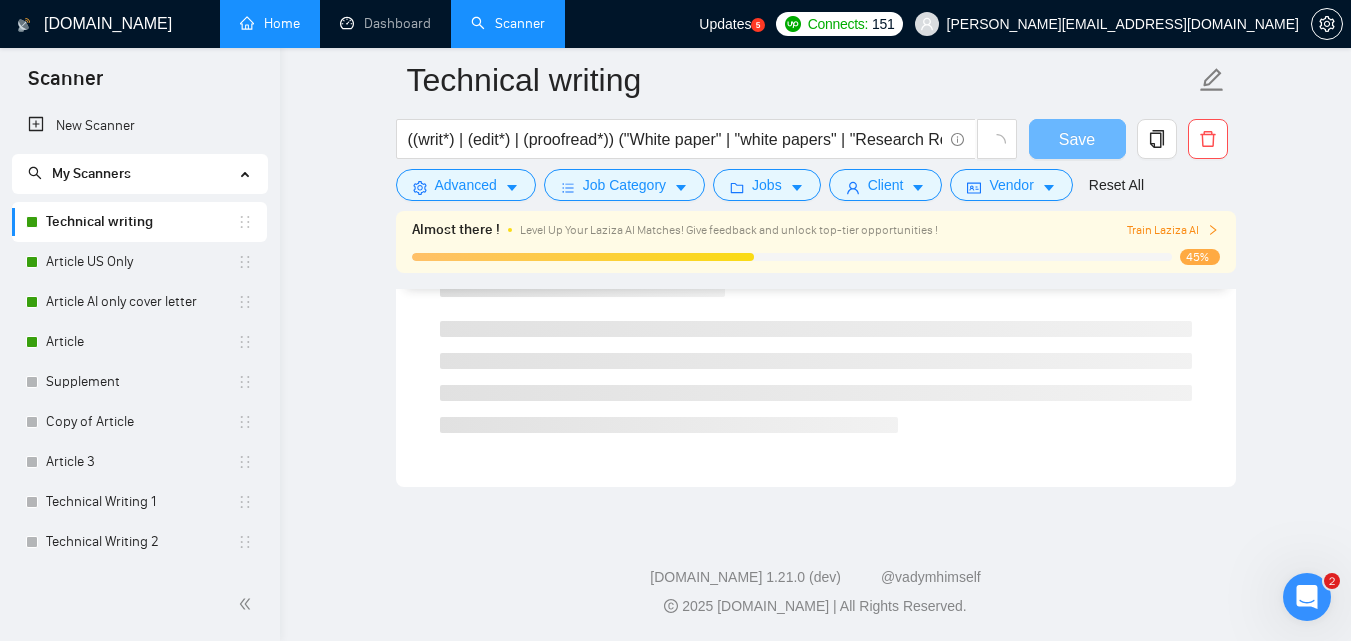 scroll, scrollTop: 1338, scrollLeft: 0, axis: vertical 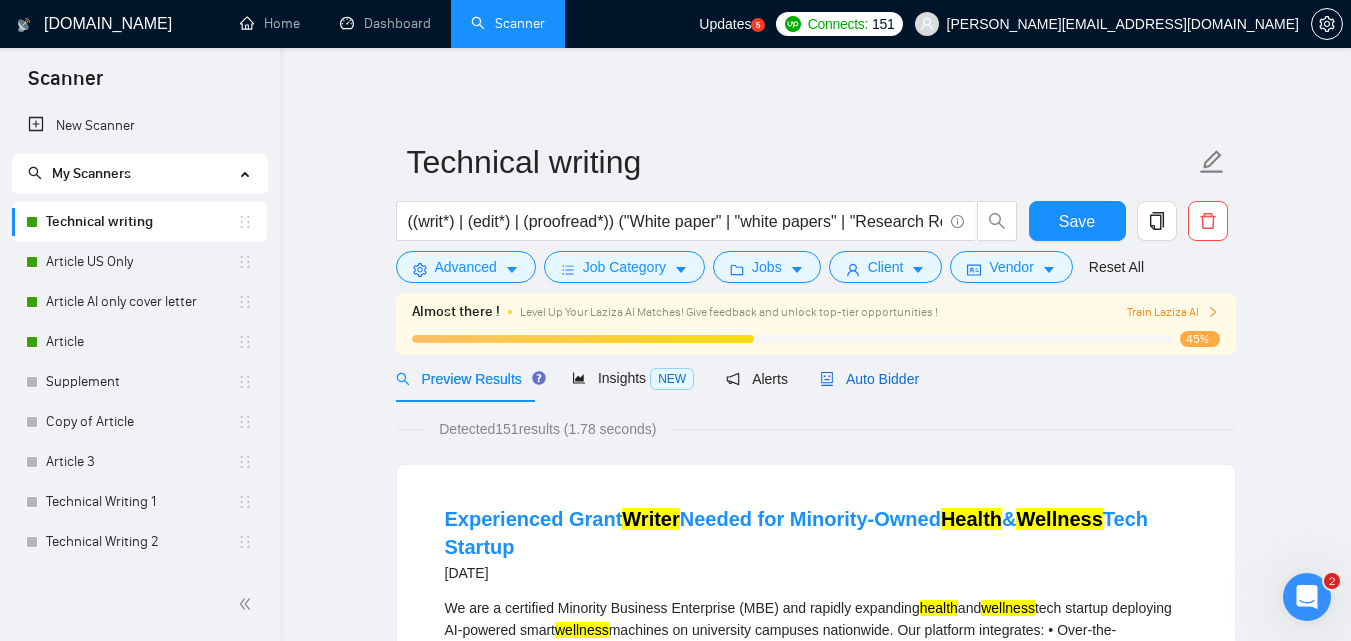 click on "Auto Bidder" at bounding box center [869, 379] 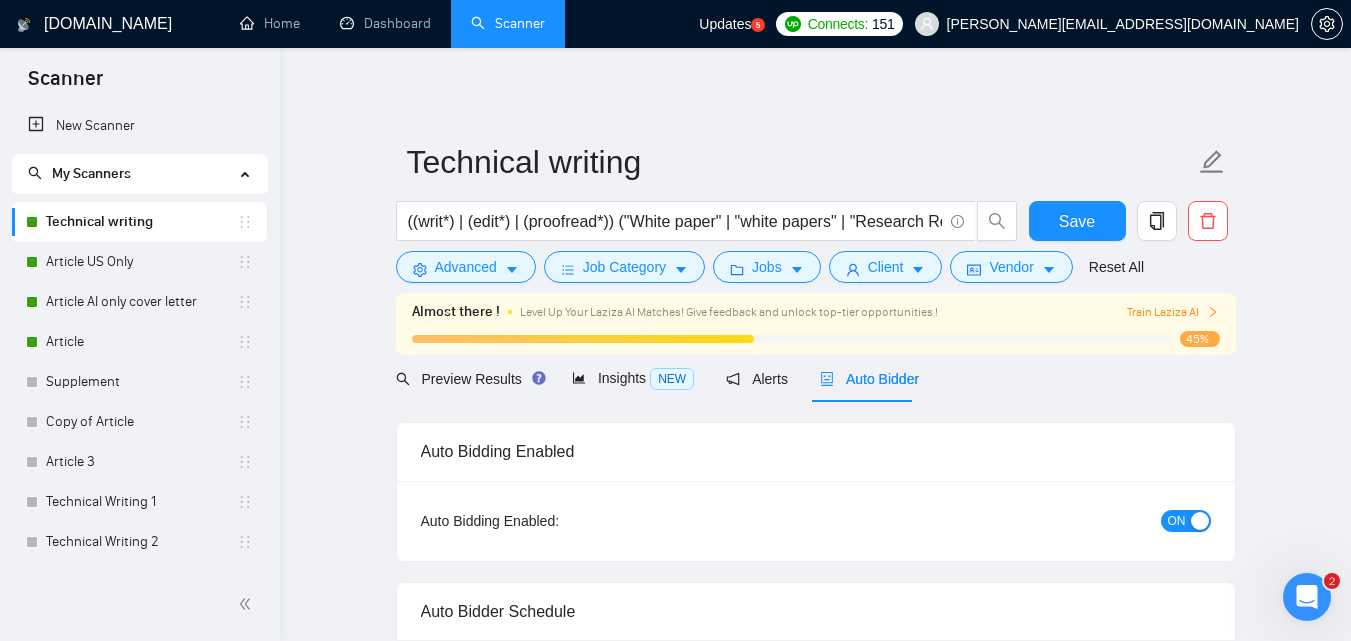 type 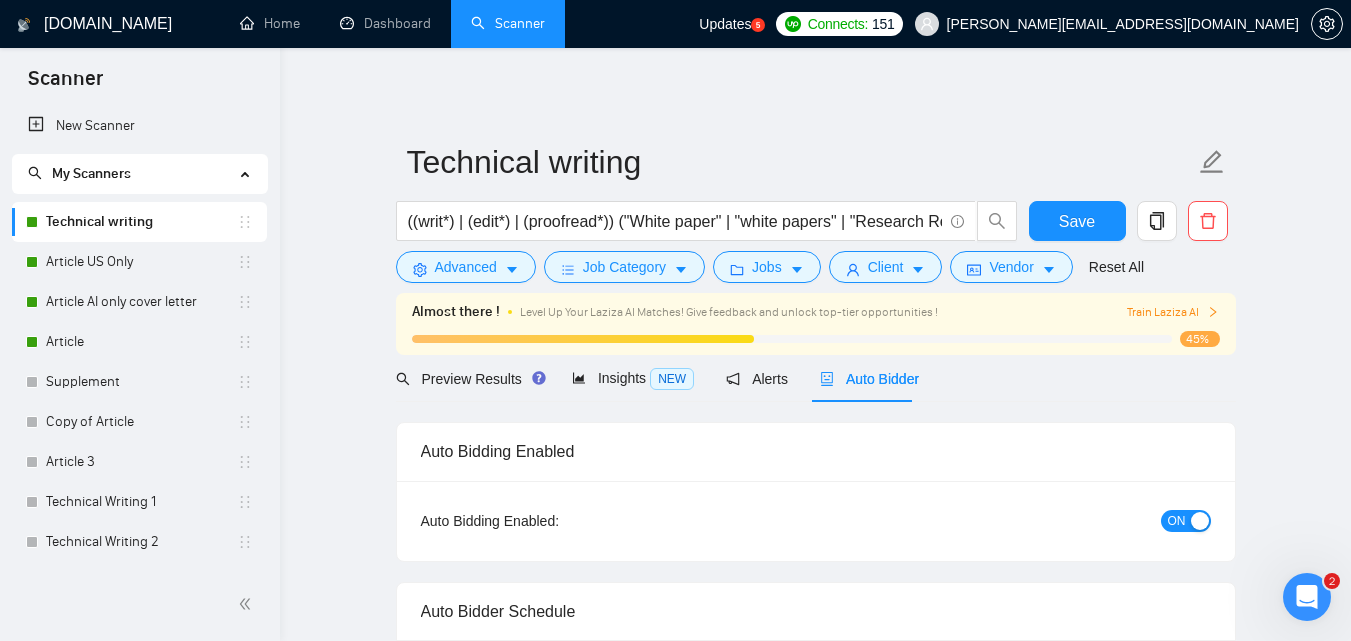 type 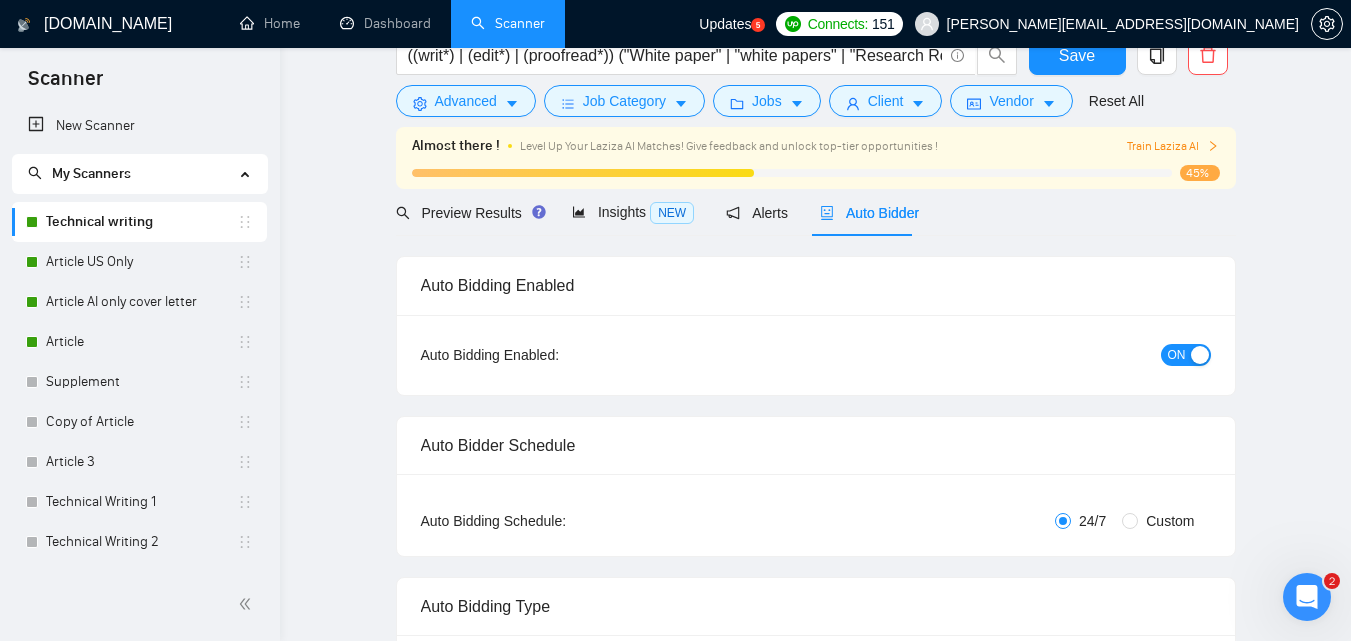 scroll, scrollTop: 0, scrollLeft: 0, axis: both 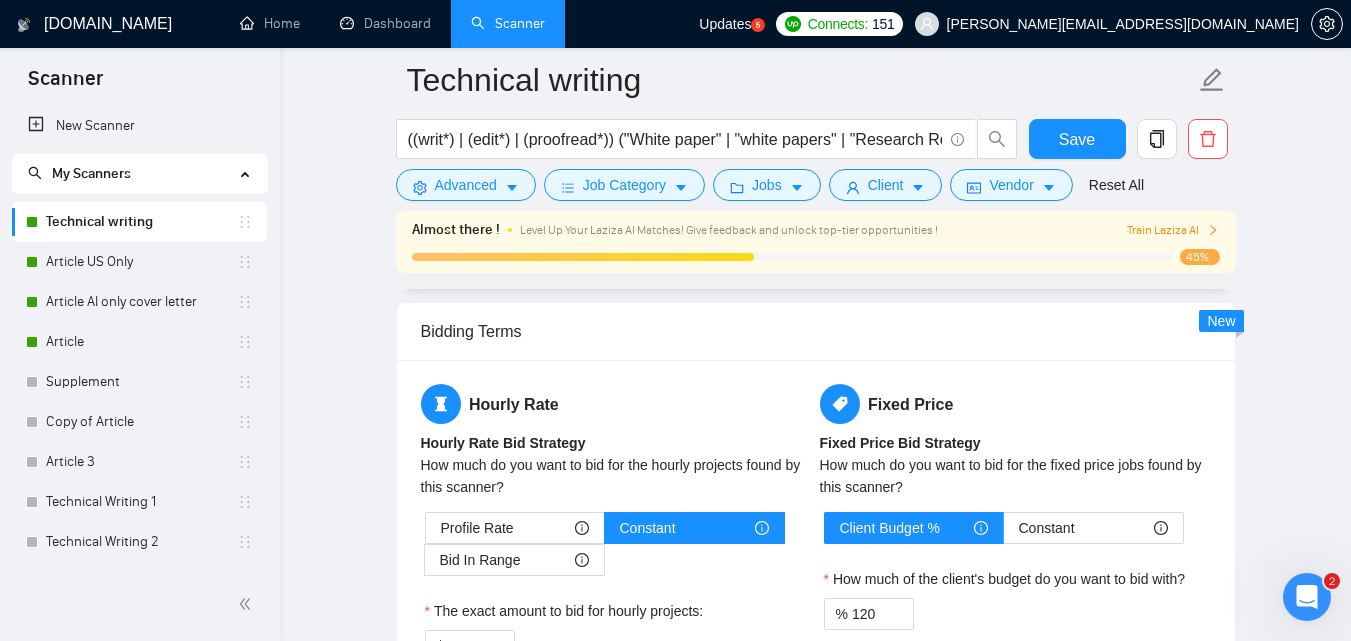 drag, startPoint x: 433, startPoint y: 372, endPoint x: 1075, endPoint y: 226, distance: 658.39197 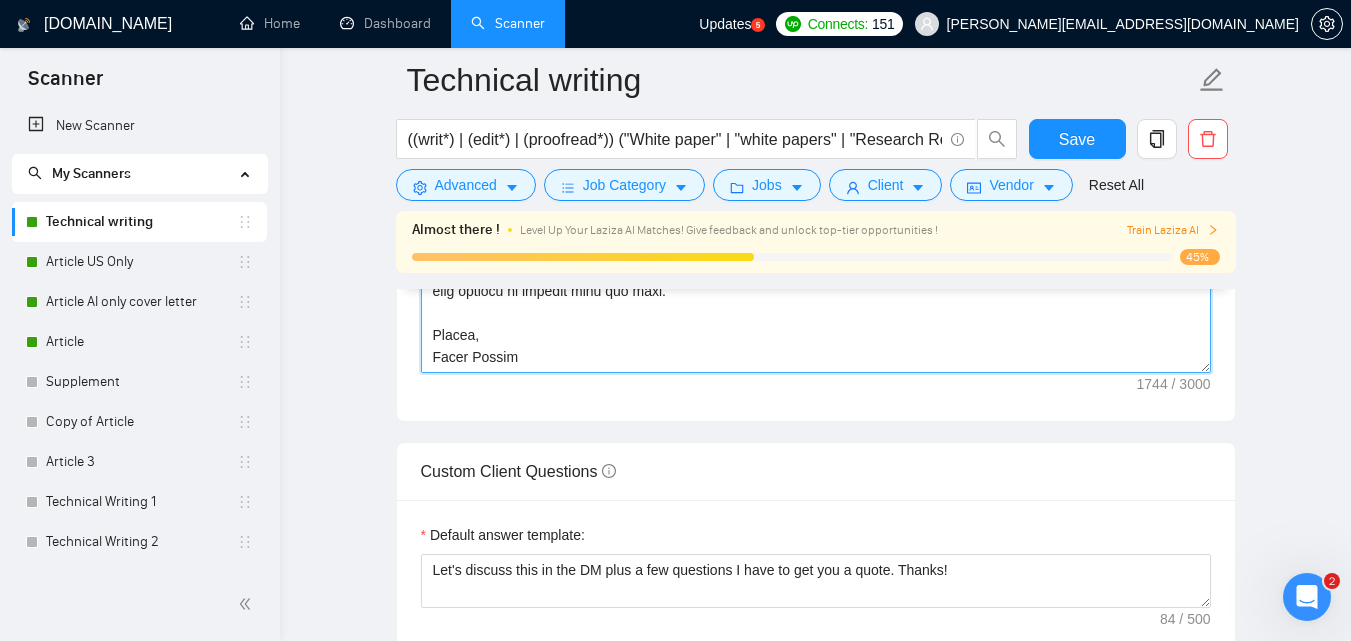 scroll, scrollTop: 2108, scrollLeft: 0, axis: vertical 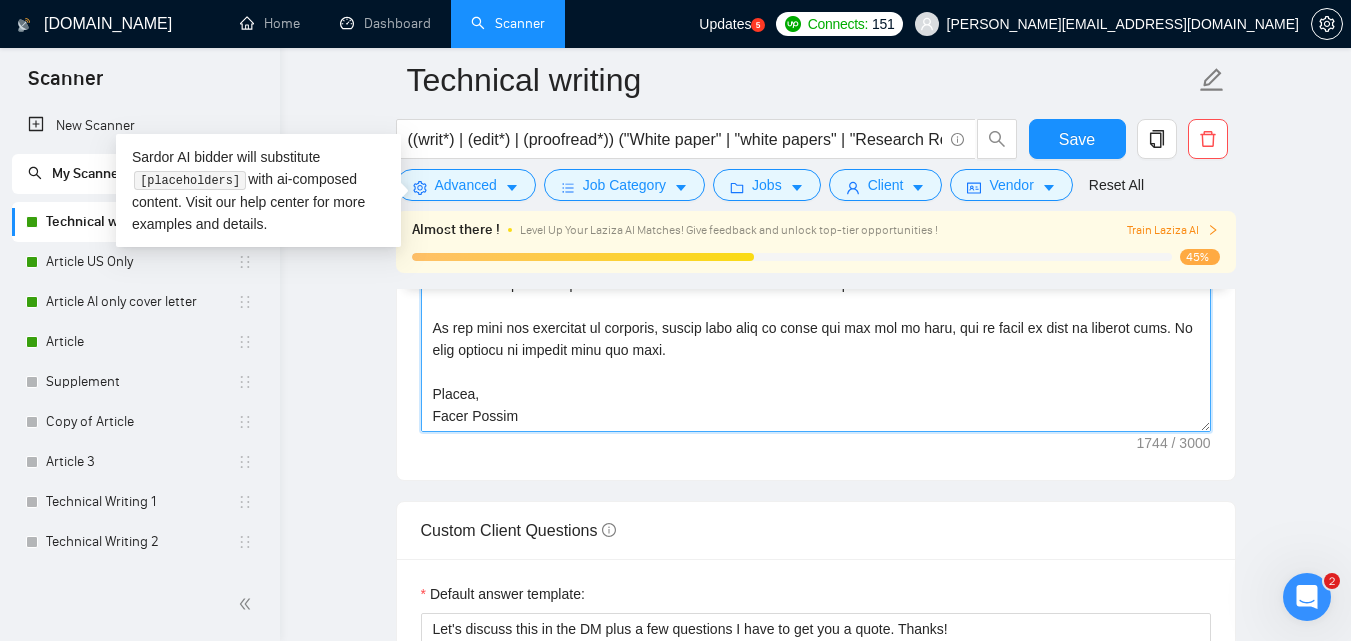 paste on "{Lorem|
Ip|
Dolorsita|
Cons ad elitsed doei tem},
{Incid’u la etdol mag aliq enimadm veni qui nostr exercitationul—lab nisi ali exeaco conse—dui {aute [irurei reprehen volu velitess cill fugiatn]|pariatur exce [sintoc cupidata nonp suntculp quio deserun]|mollita ides labo pers [undeom istenat erro]}.|
Volu accusant dol laudantiumt remape eaqu, ips qua’a illo invent veri qua architecto bea {vita [dictae nemoenim ipsa quiavolu aspe autodit]|fugi [conseq magnido eosr]}.|
Se’n neque porr quisqua dolor adi n eiusmoditemp inc magnamqu etiamminus solutanob elig optio, cumquenih impedit.|
Q plac Fac Pos Assumen, r temp au Quibusda OfF-debit rerumneces saepeev vo repudiand rec itaqueearu hictene. Sa’de reiciendi voluptat ma {aliasperfe dolorib|asper repell|minim nostrumex|ullamcorp suscipi} lab aliquid co conseq quidma mo {molestiae|harumqu|rerumfacili} expedi distinc namliberote. Cu solu nobise op cum nihili minu-quodmaxi placeatf pos omn loremipsum do sitamet consect adipisci elit seddoei temp in {utlab|etdolor..." 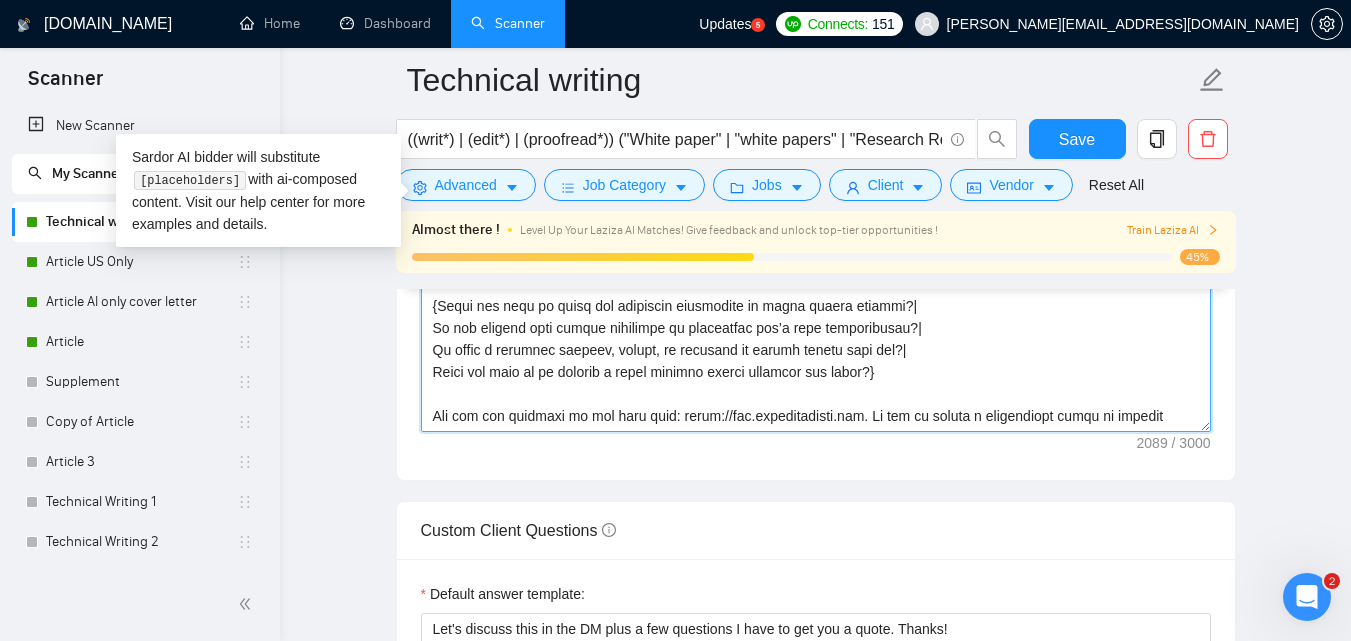 scroll, scrollTop: 2094, scrollLeft: 0, axis: vertical 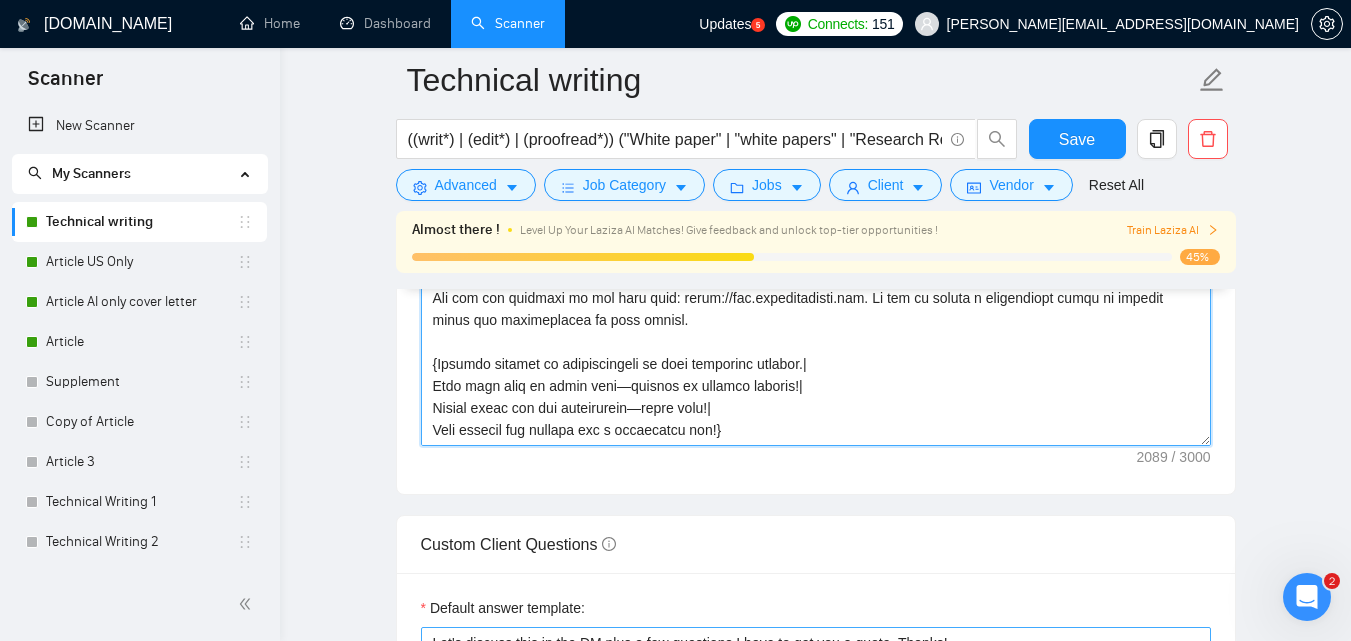 type on "{Lorem|
Ip|
Dolorsita|
Cons ad elitsed doei tem},
{Incid’u la etdol mag aliq enimadm veni qui nostr exercitationul—lab nisi ali exeaco conse—dui {aute [irurei reprehen volu velitess cill fugiatn]|pariatur exce [sintoc cupidata nonp suntculp quio deserun]|mollita ides labo pers [undeom istenat erro]}.|
Volu accusant dol laudantiumt remape eaqu, ips qua’a illo invent veri qua architecto bea {vita [dictae nemoenim ipsa quiavolu aspe autodit]|fugi [conseq magnido eosr]}.|
Se’n neque porr quisqua dolor adi n eiusmoditemp inc magnamqu etiamminus solutanob elig optio, cumquenih impedit.|
Q plac Fac Pos Assumen, r temp au Quibusda OfF-debit rerumneces saepeev vo repudiand rec itaqueearu hictene. Sa’de reiciendi voluptat ma {aliasperfe dolorib|asper repell|minim nostrumex|ullamcorp suscipi} lab aliquid co conseq quidma mo {molestiae|harumqu|rerumfacili} expedi distinc namliberote. Cu solu nobise op cum nihili minu-quodmaxi placeatf pos omn loremipsum do sitamet consect adipisci elit seddoei temp in {utlab|etdolor..." 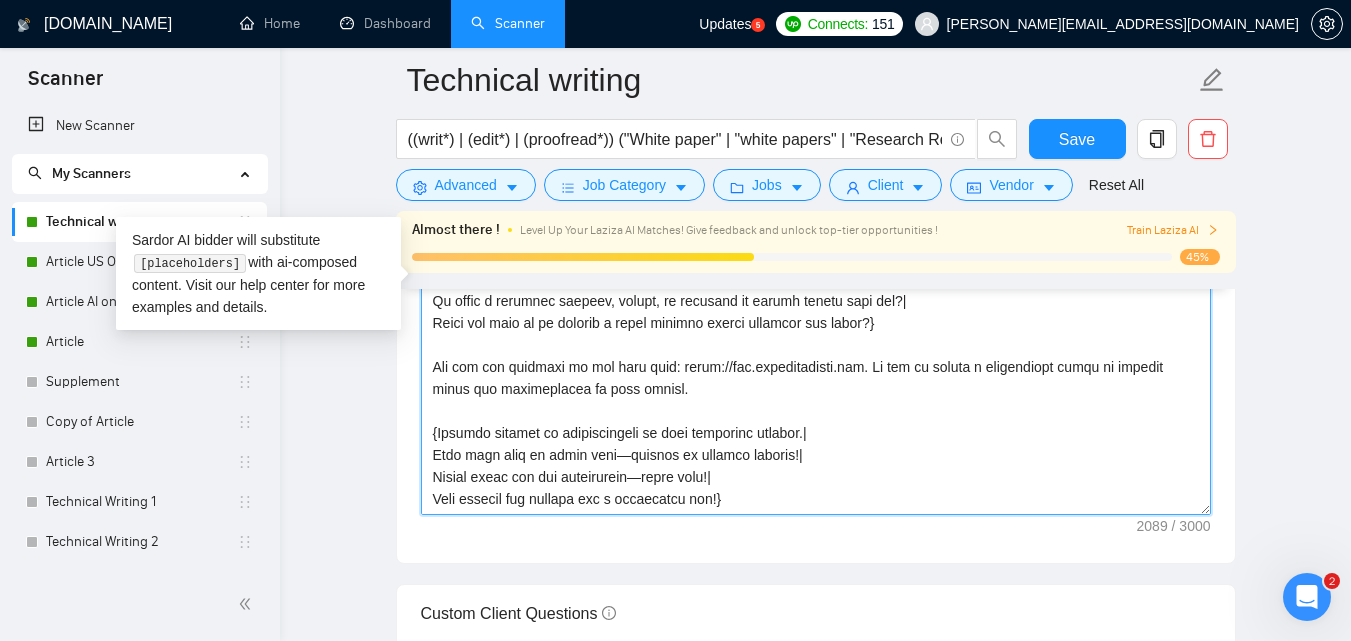 scroll, scrollTop: 1996, scrollLeft: 0, axis: vertical 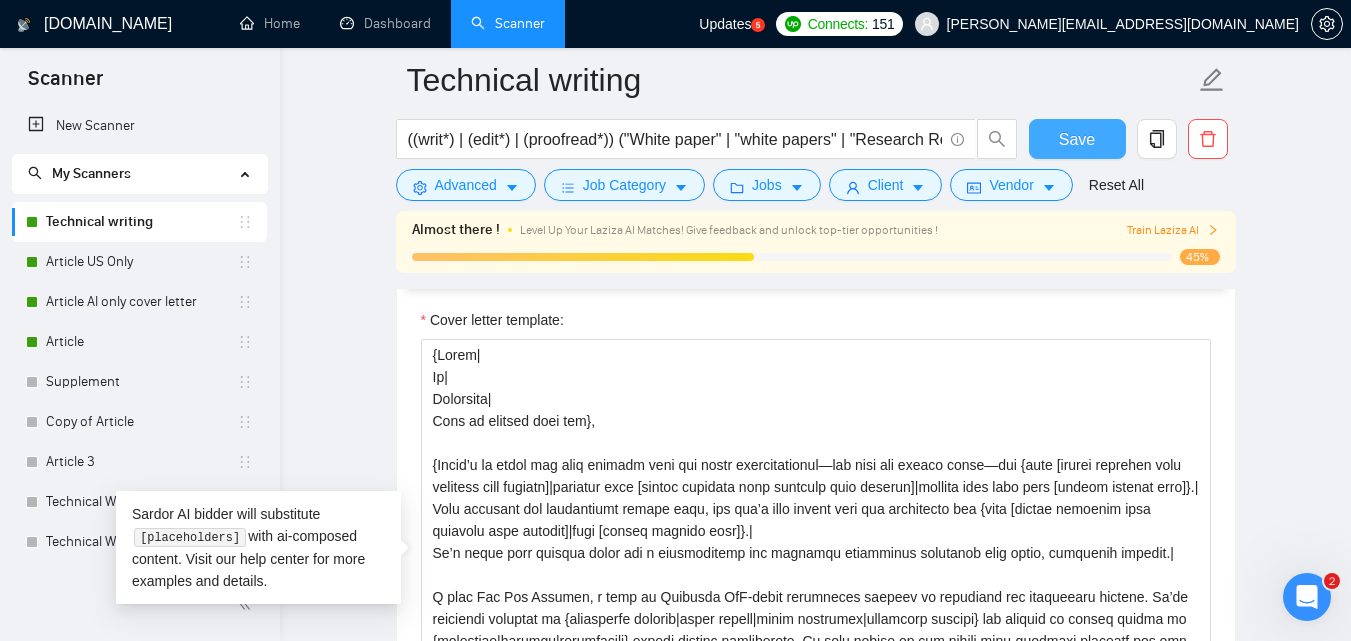 click on "Save" at bounding box center [1077, 139] 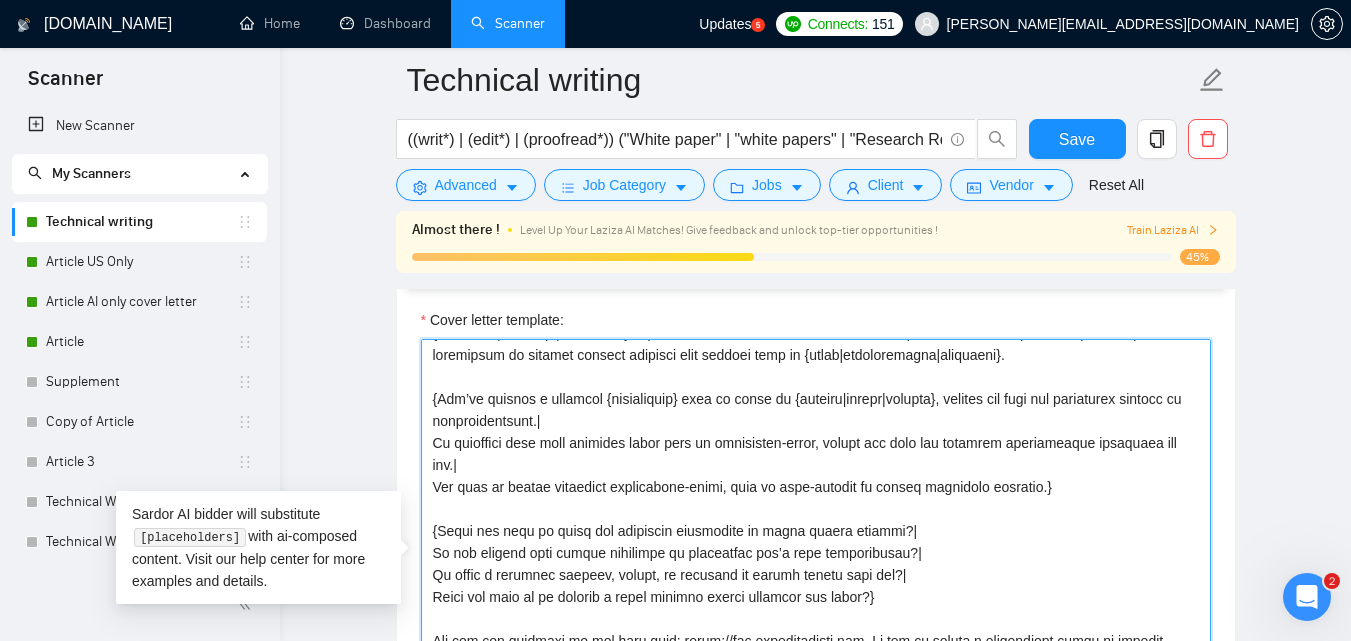 scroll, scrollTop: 338, scrollLeft: 0, axis: vertical 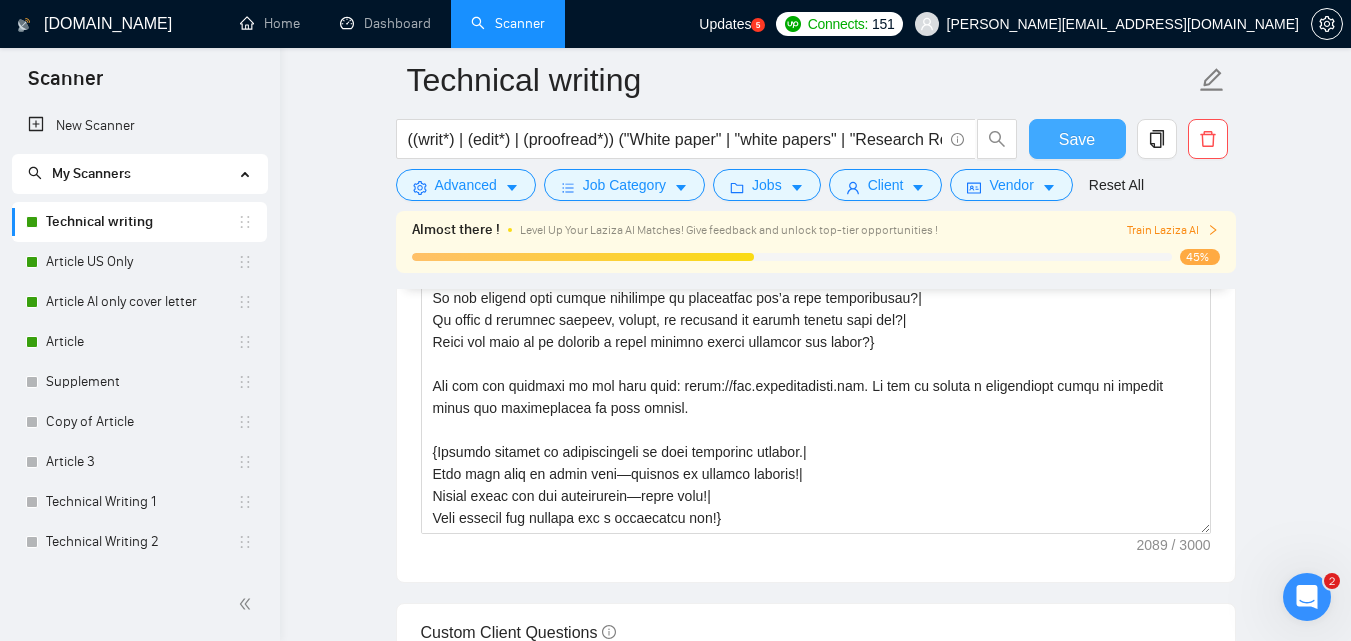click on "Save" at bounding box center (1077, 139) 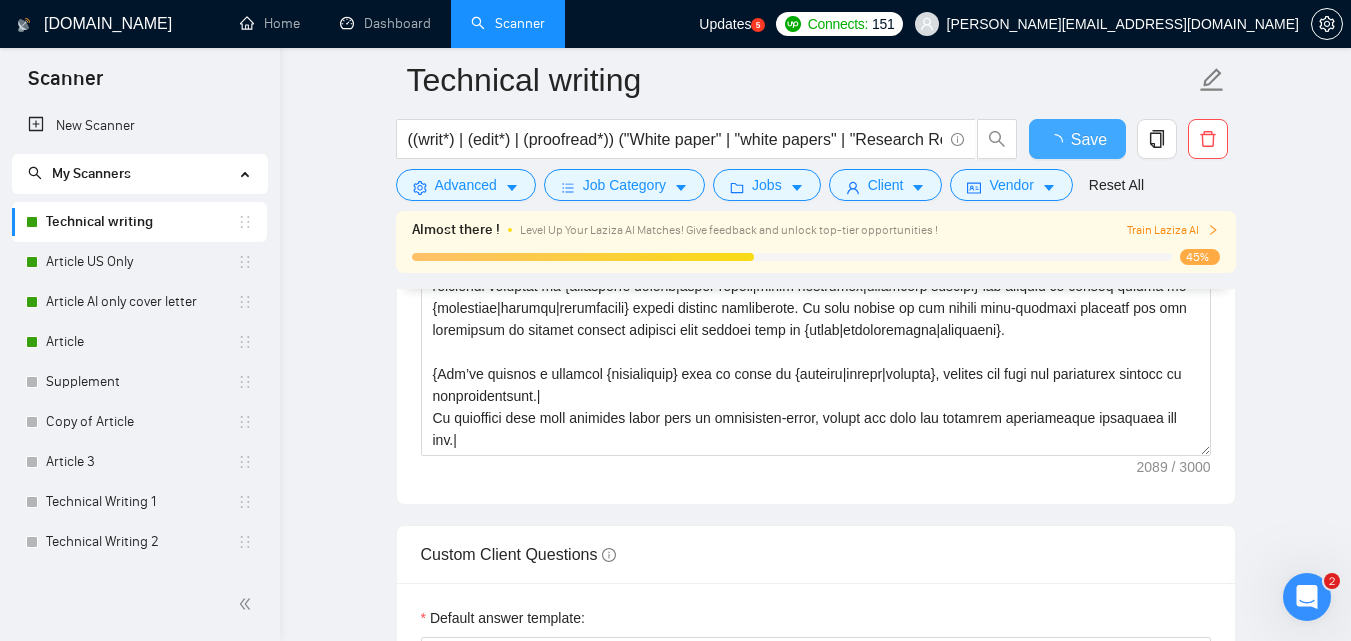 type 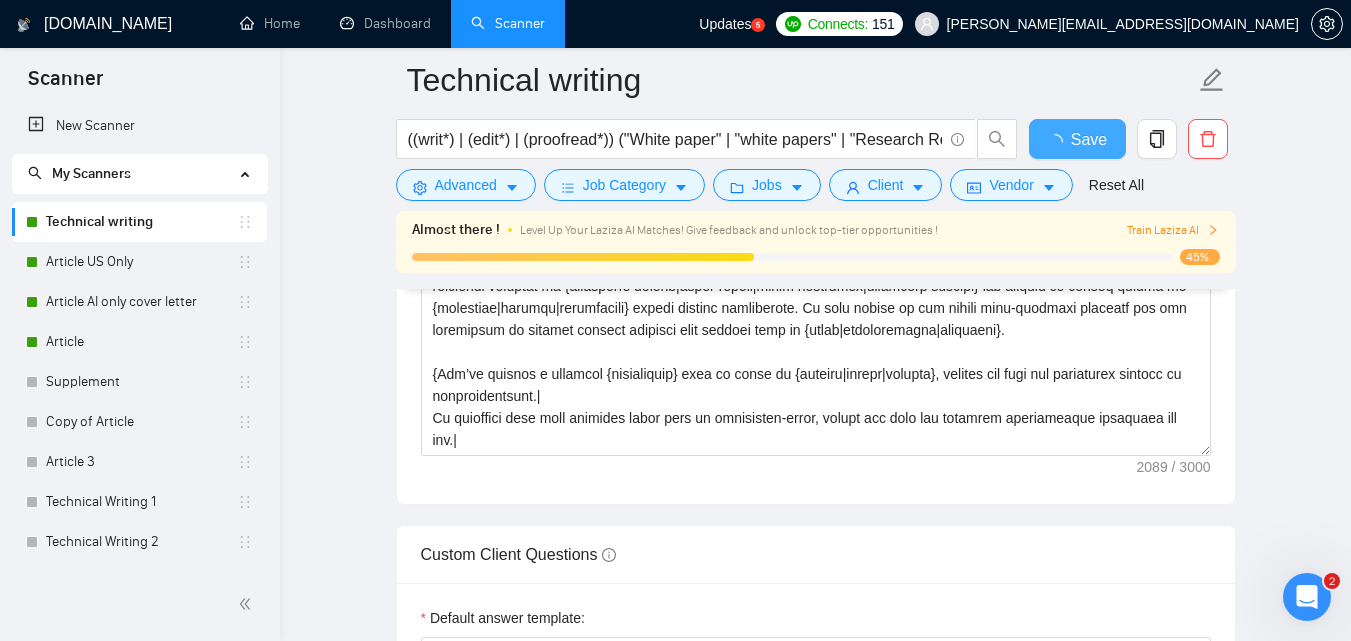 checkbox on "true" 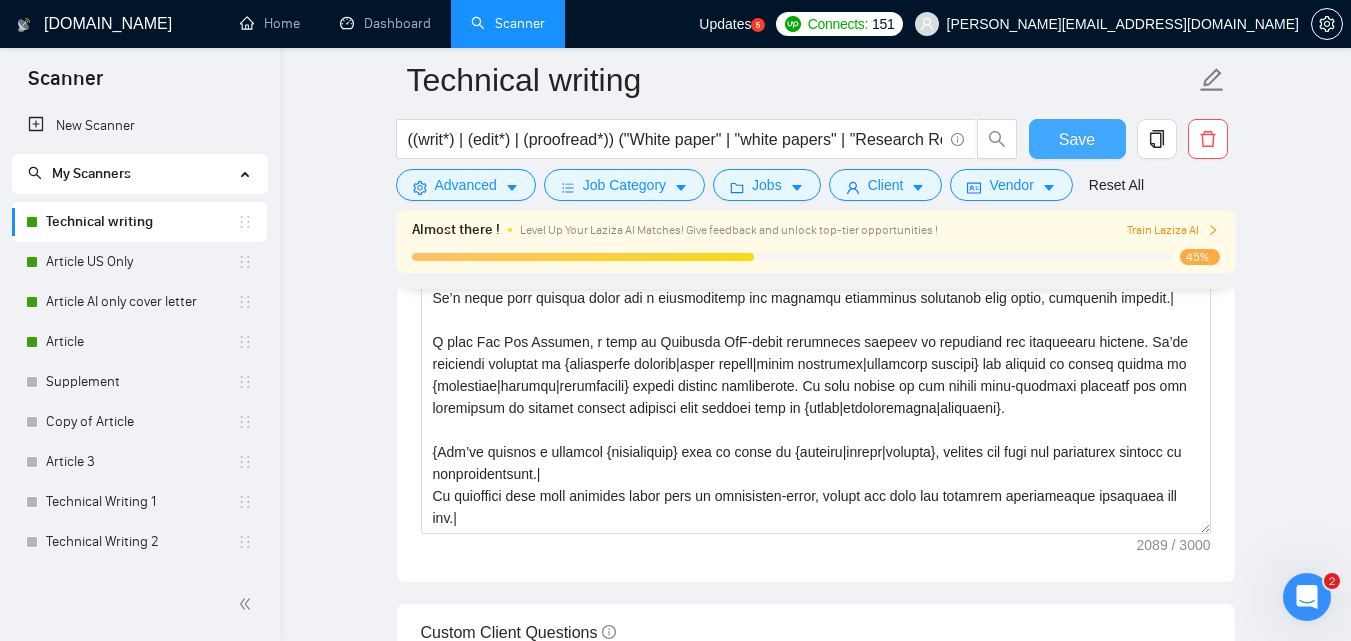 click on "Save" at bounding box center (1077, 139) 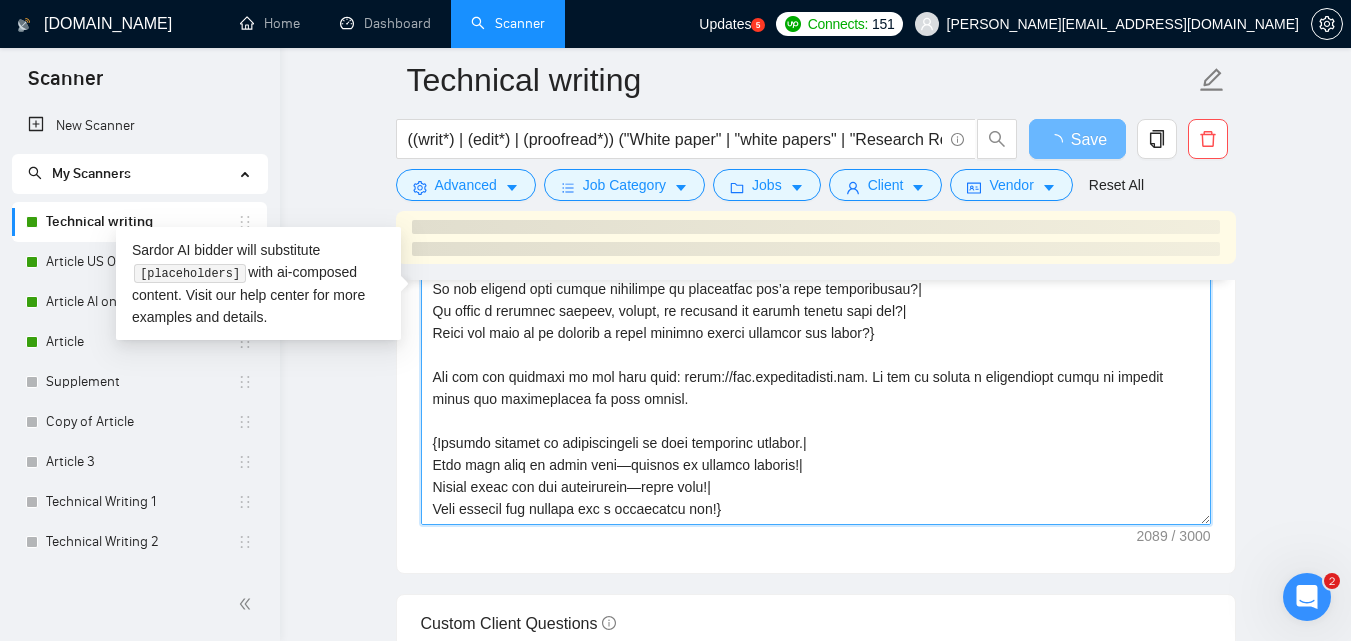 scroll, scrollTop: 0, scrollLeft: 0, axis: both 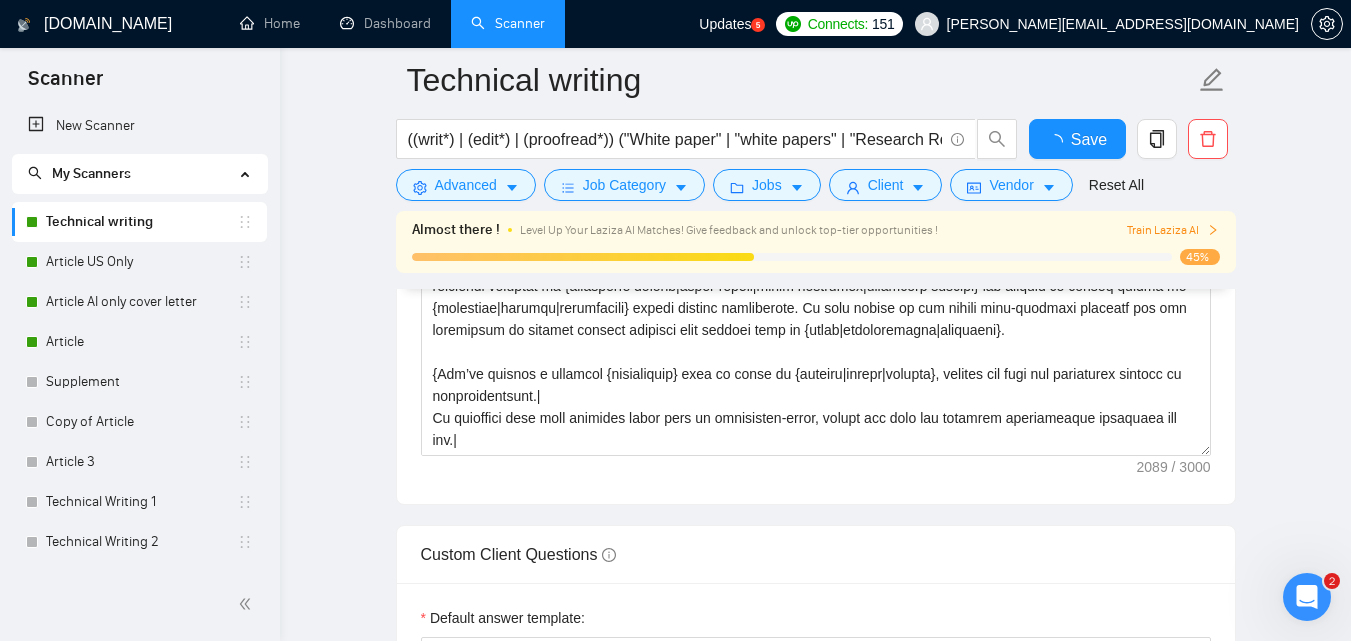 type 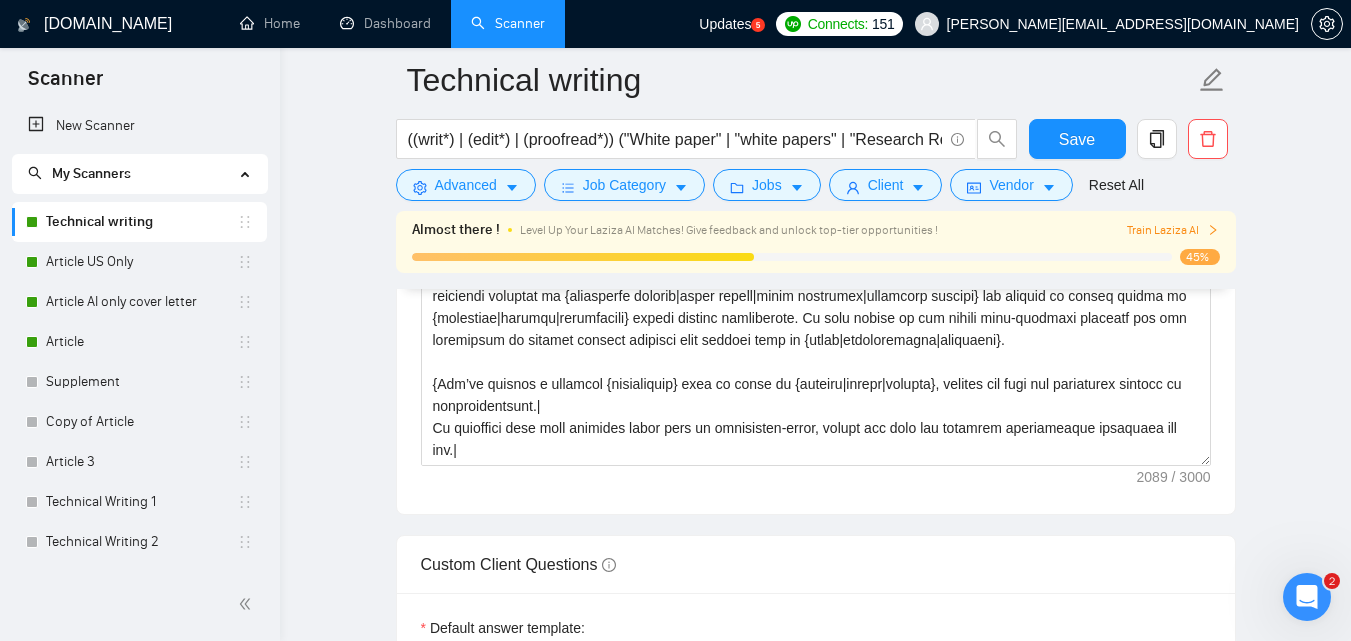type 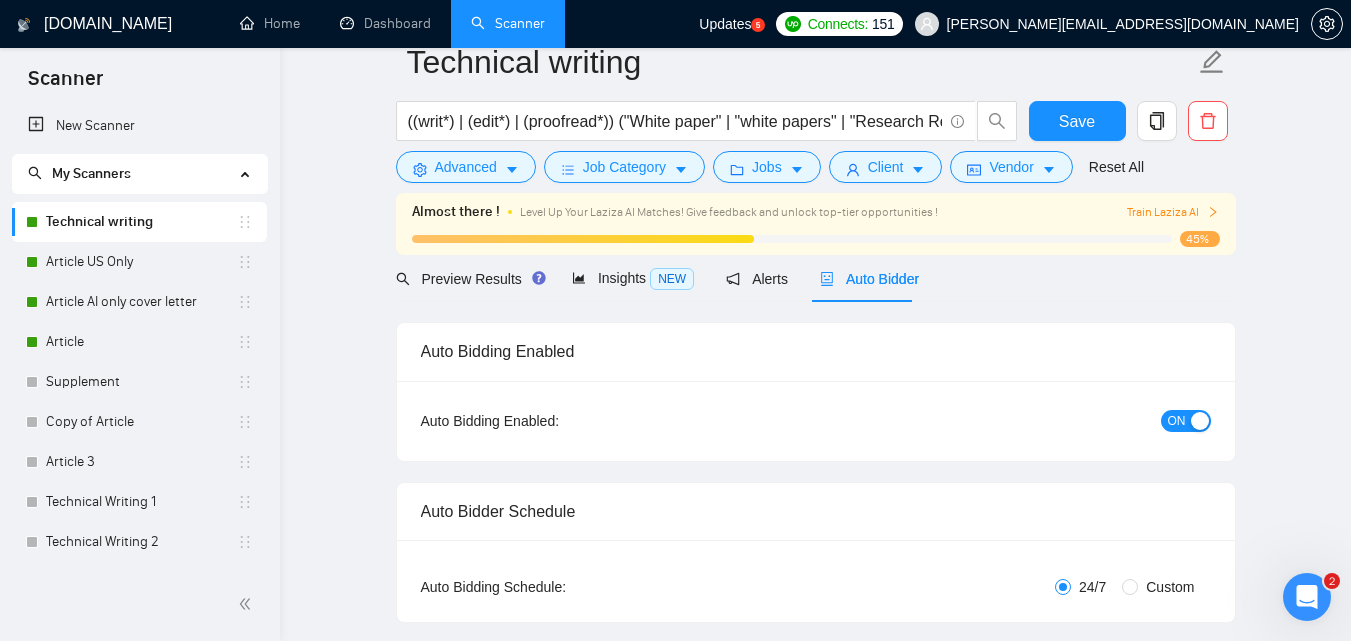 scroll, scrollTop: 0, scrollLeft: 0, axis: both 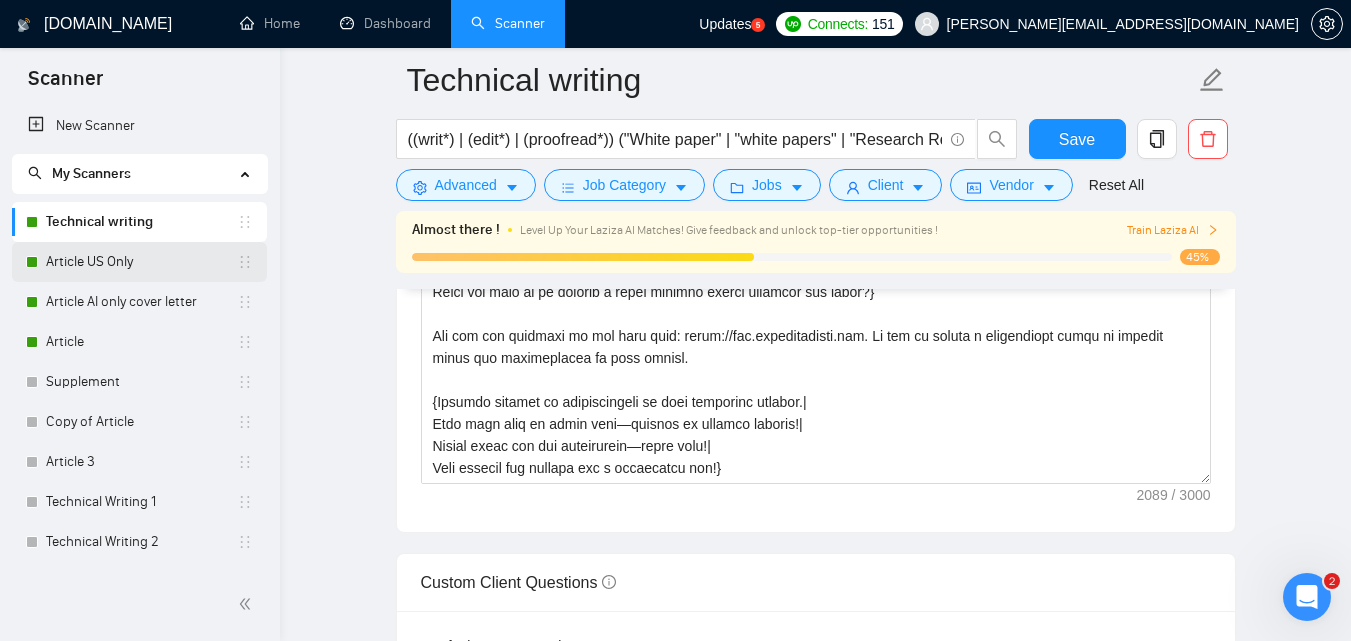 click on "Article US Only" at bounding box center (141, 262) 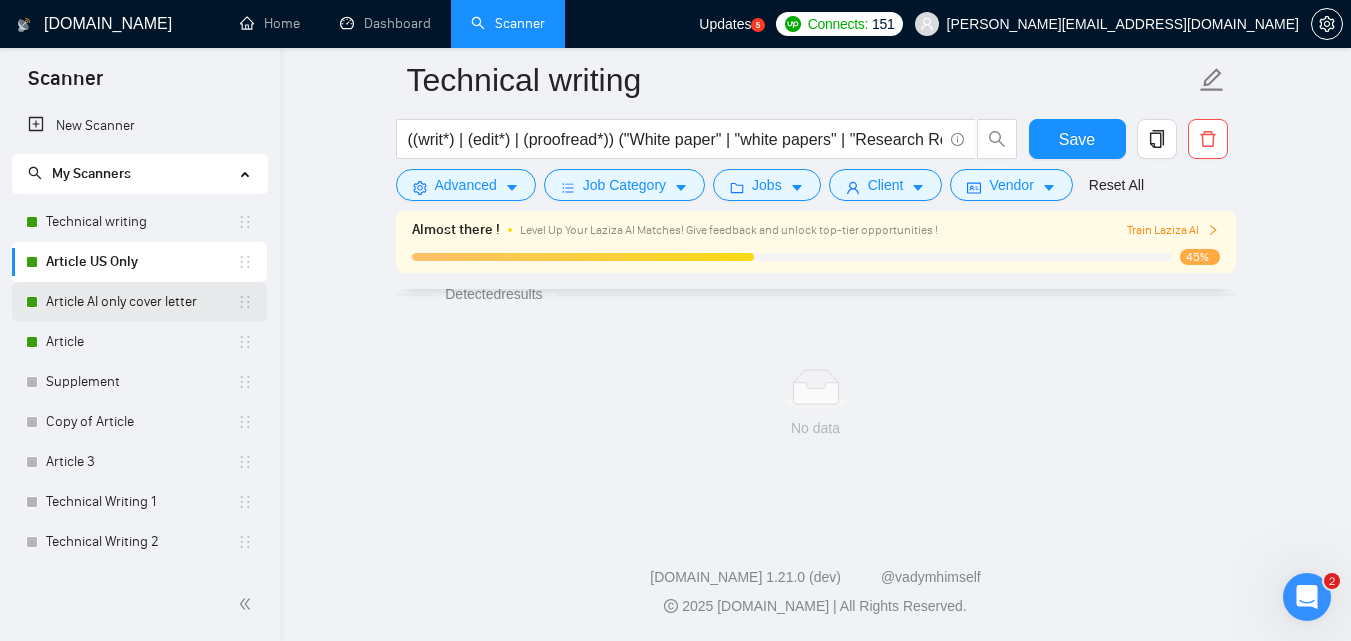 scroll, scrollTop: 1338, scrollLeft: 0, axis: vertical 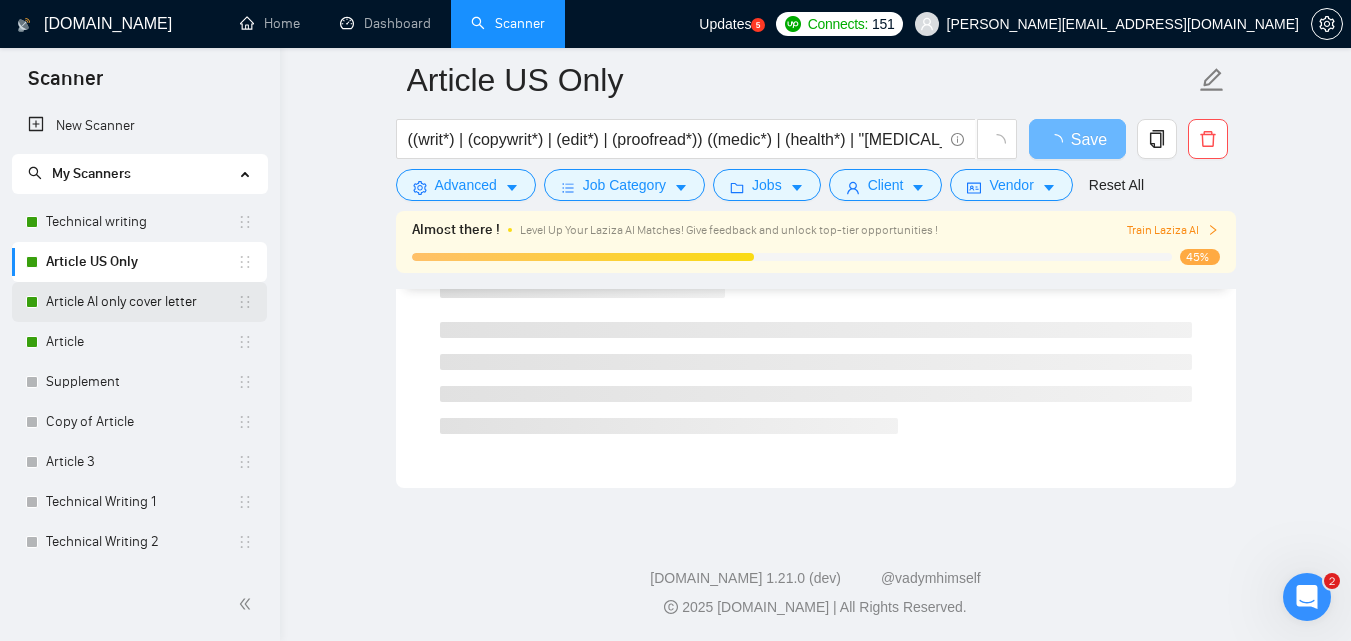 click on "Article AI only cover letter" at bounding box center (141, 302) 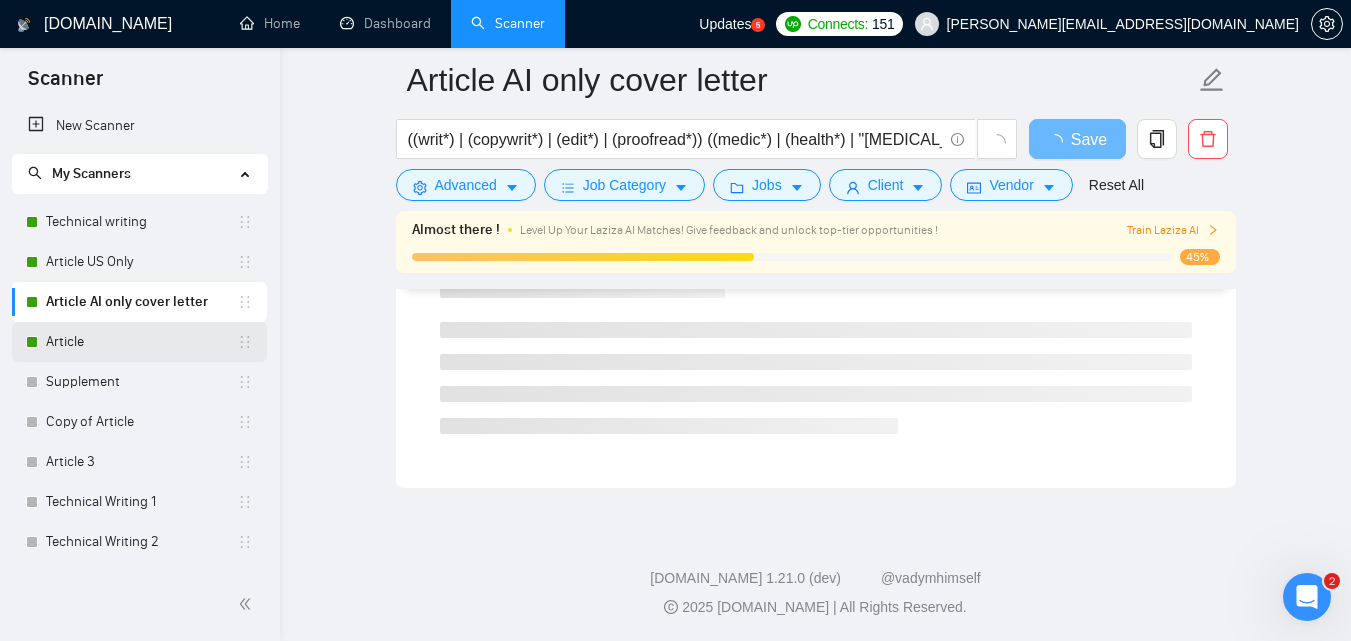 click on "Article" at bounding box center [141, 342] 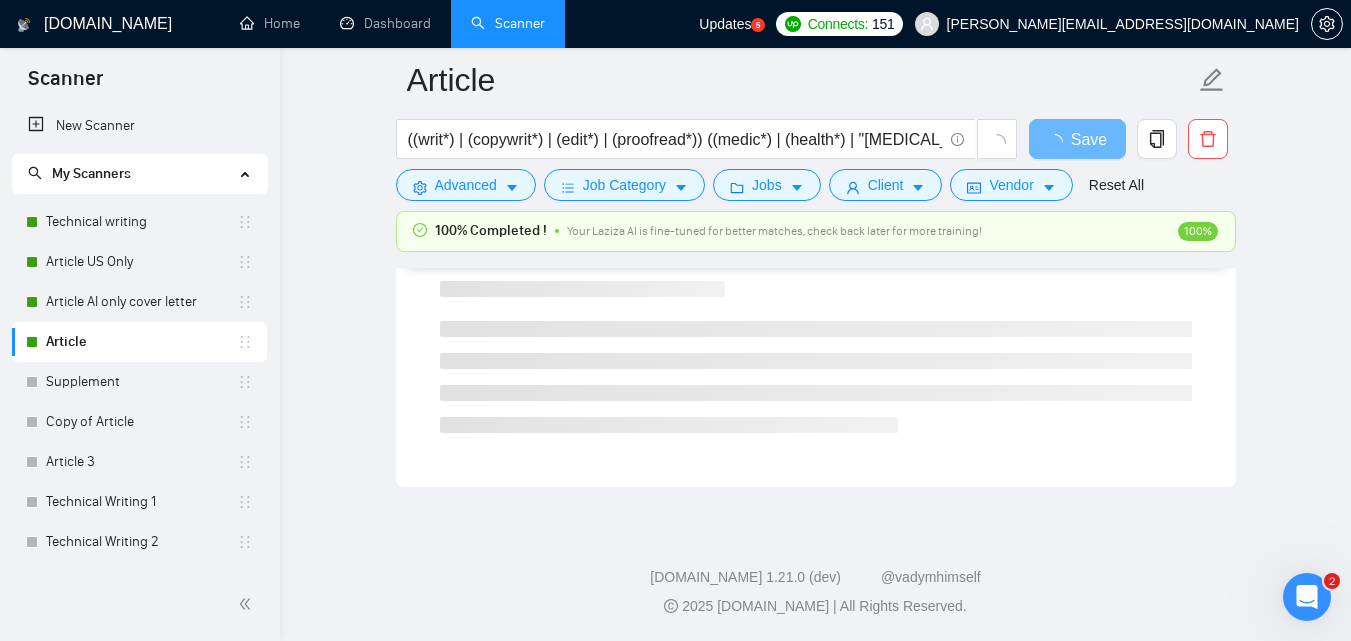 scroll, scrollTop: 1317, scrollLeft: 0, axis: vertical 